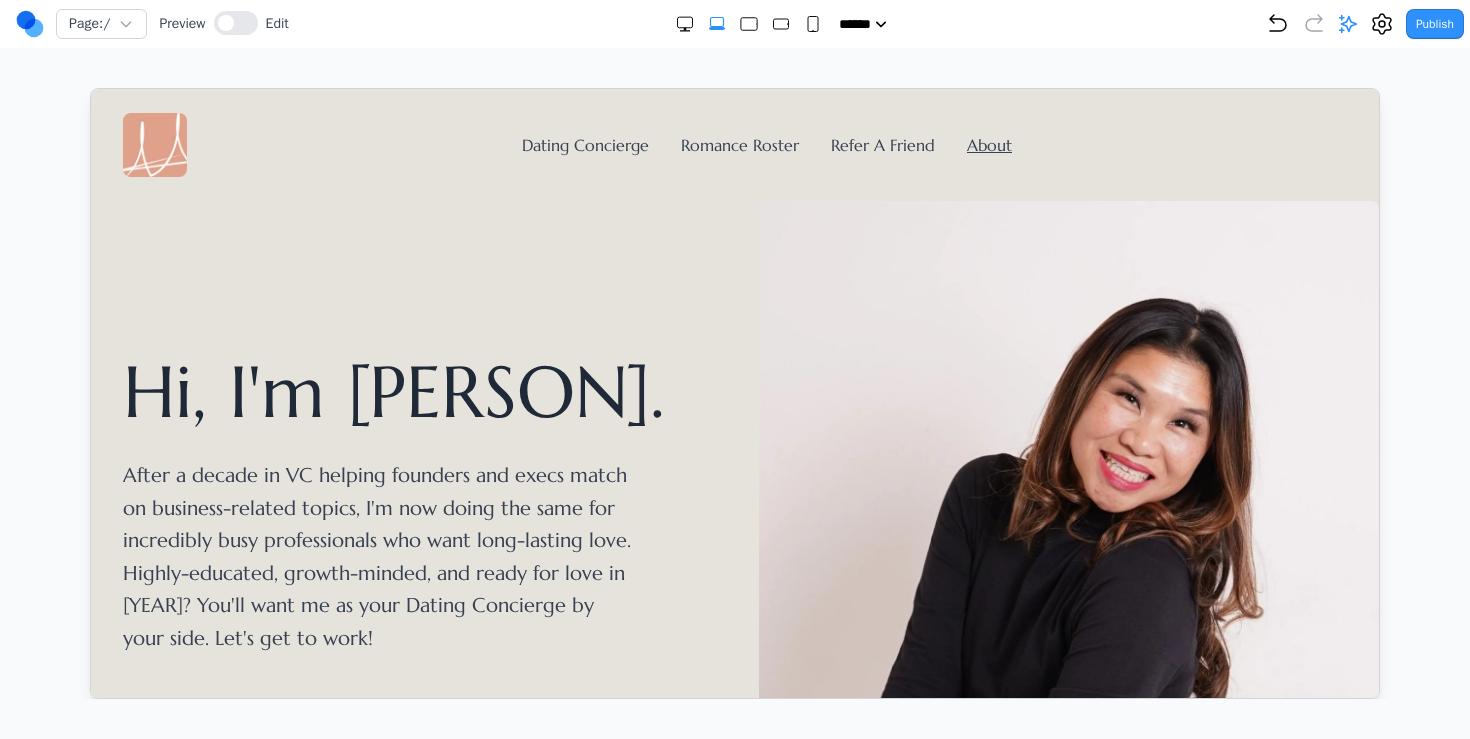 scroll, scrollTop: 0, scrollLeft: 0, axis: both 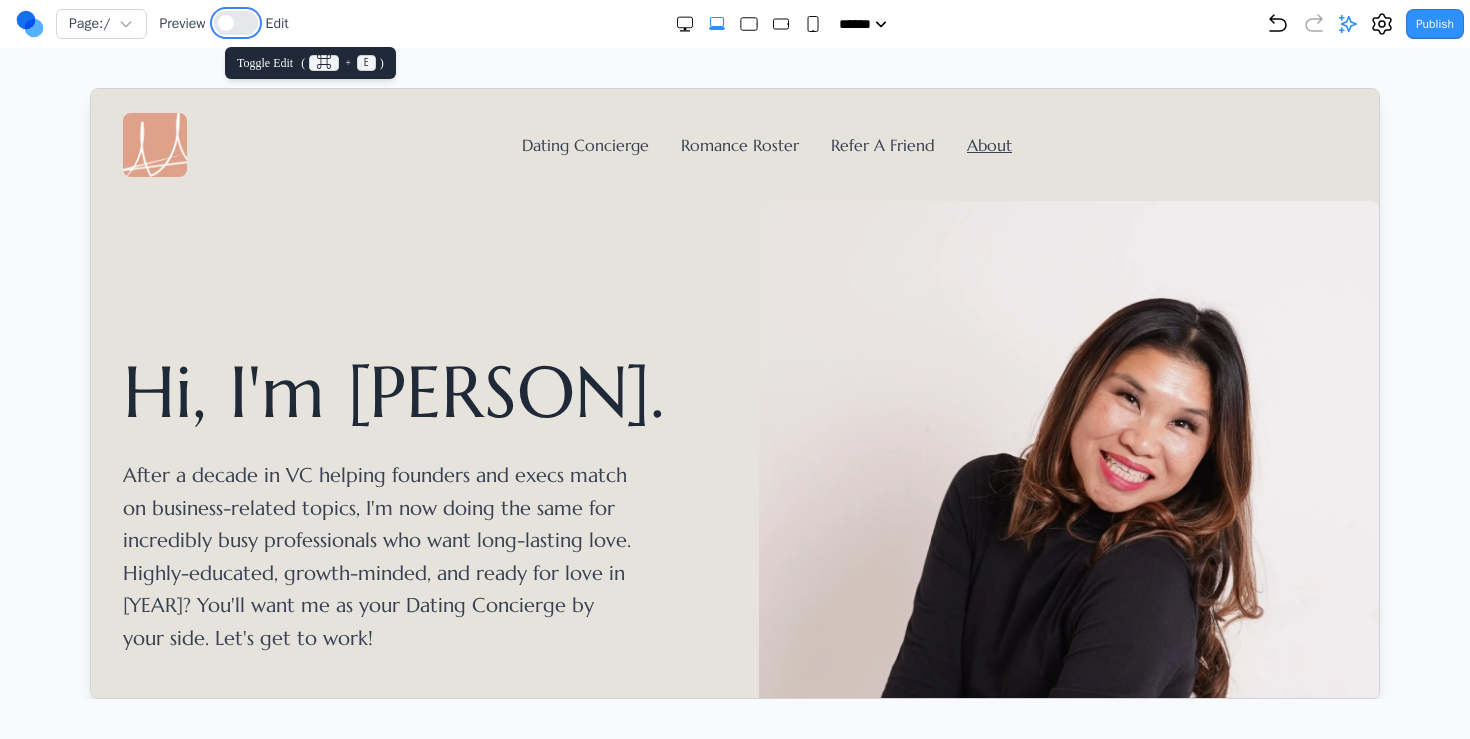 click at bounding box center [226, 23] 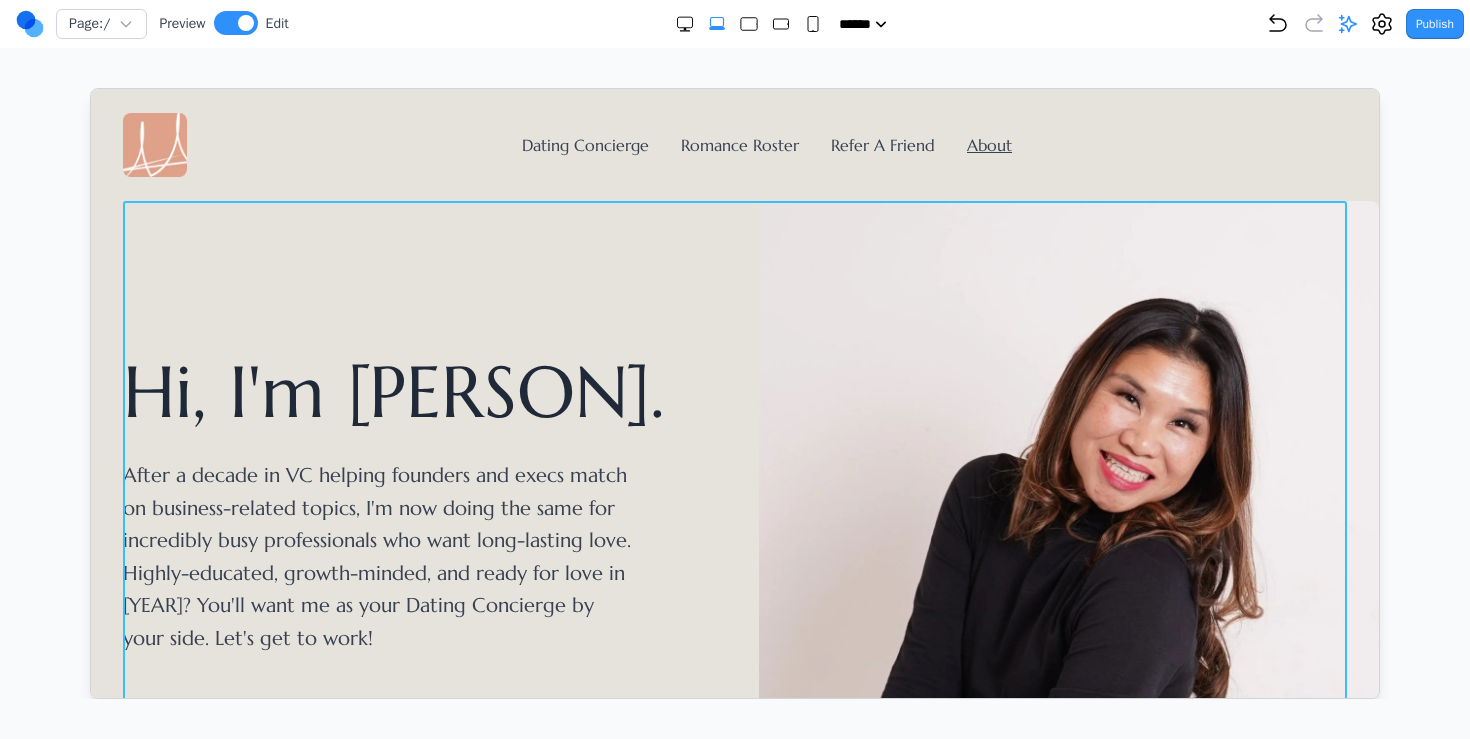 click on "Hi, I'm Whitnie." at bounding box center (416, 391) 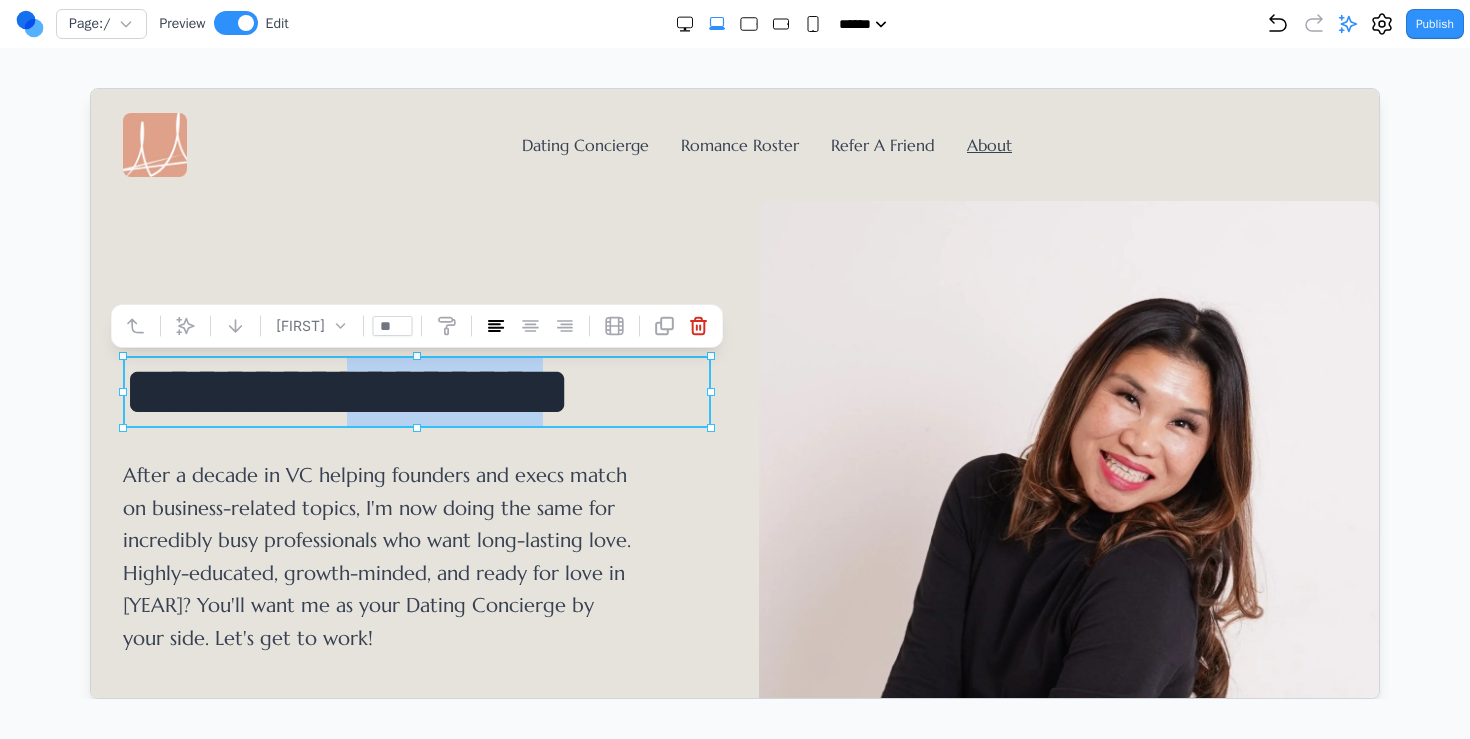 click on "**********" at bounding box center [416, 391] 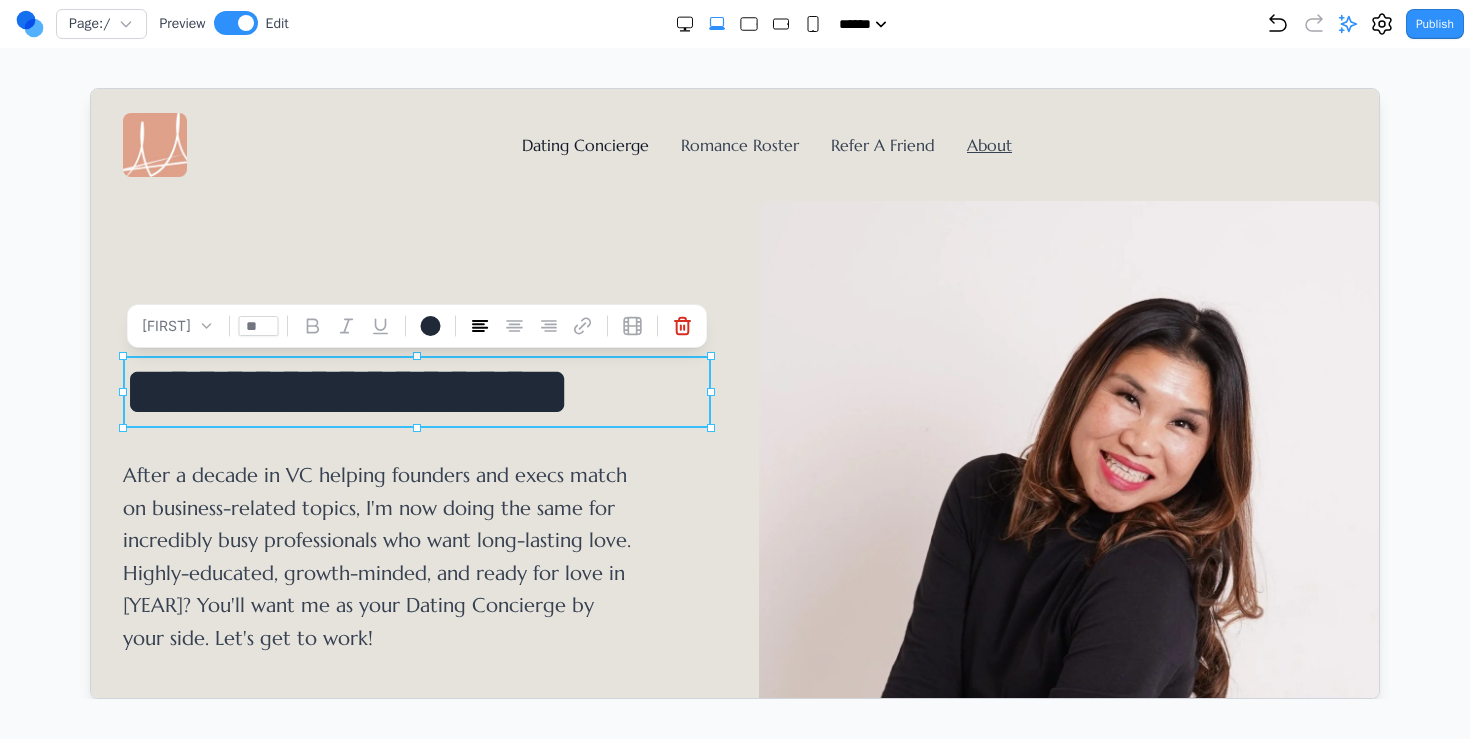 click on "Dating Concierge" at bounding box center (584, 144) 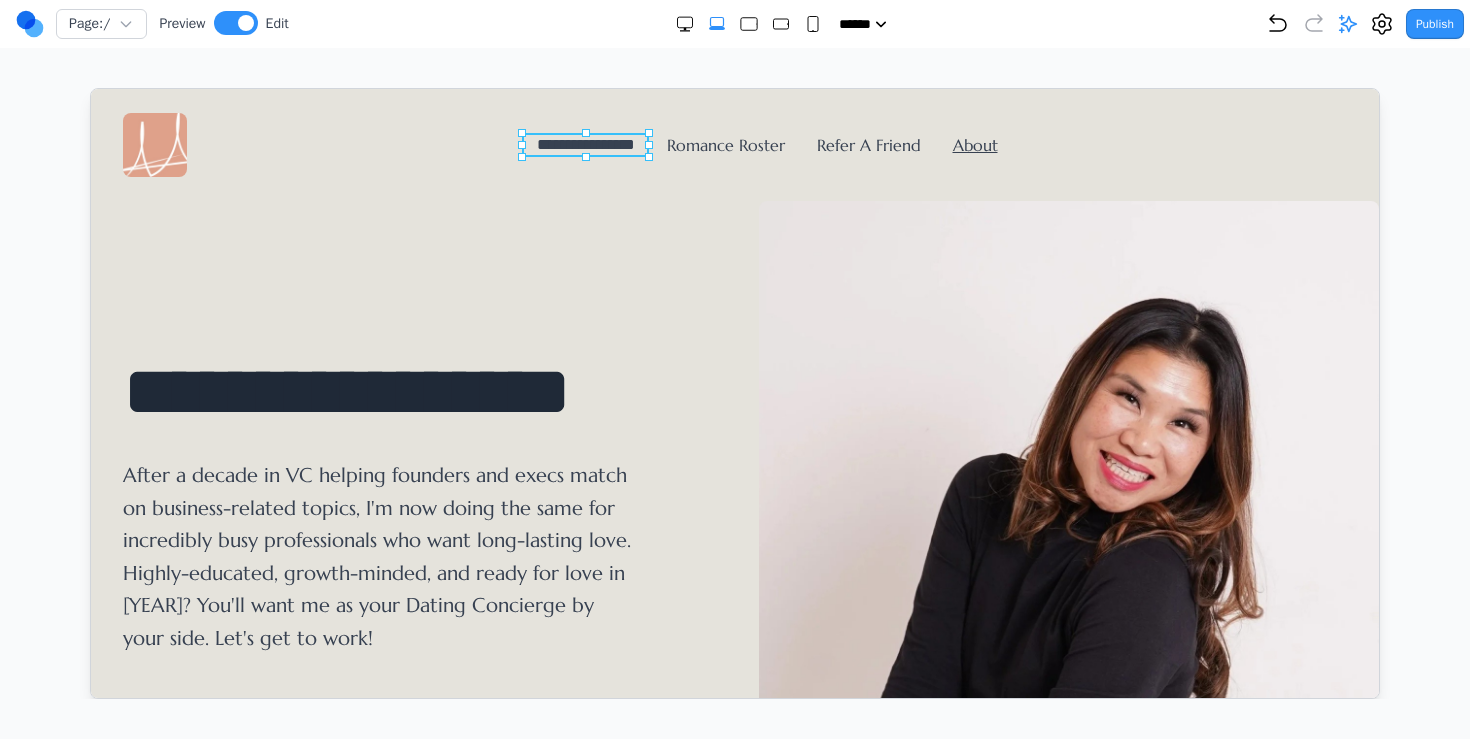 click on "**********" at bounding box center [585, 143] 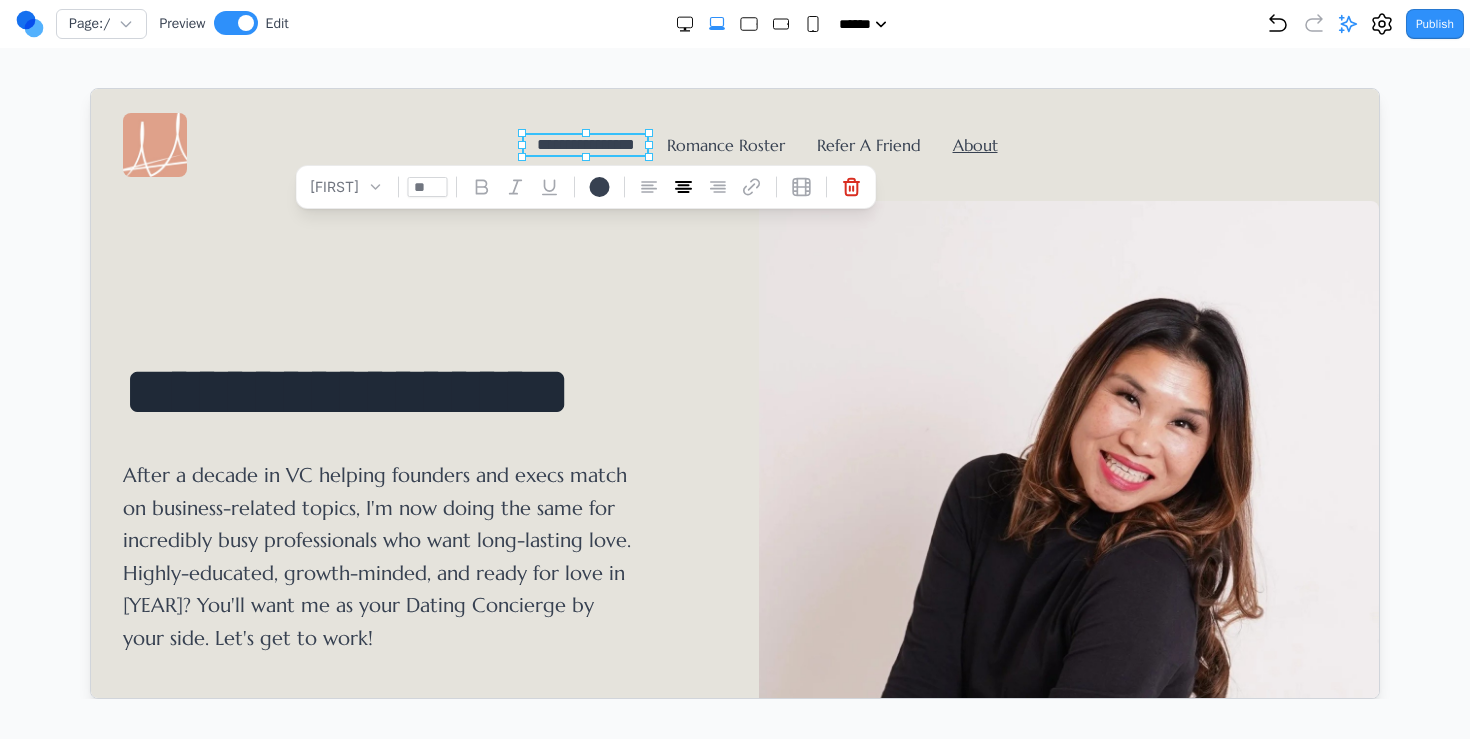click on "After a decade in VC helping founders and execs match on business-related topics, I'm now doing the same for incredibly busy professionals who want long-lasting love. Highly-educated, growth-minded, and ready for love in 2025? You'll want me as your Dating Concierge by your side. Let's get to work!" at bounding box center (378, 556) 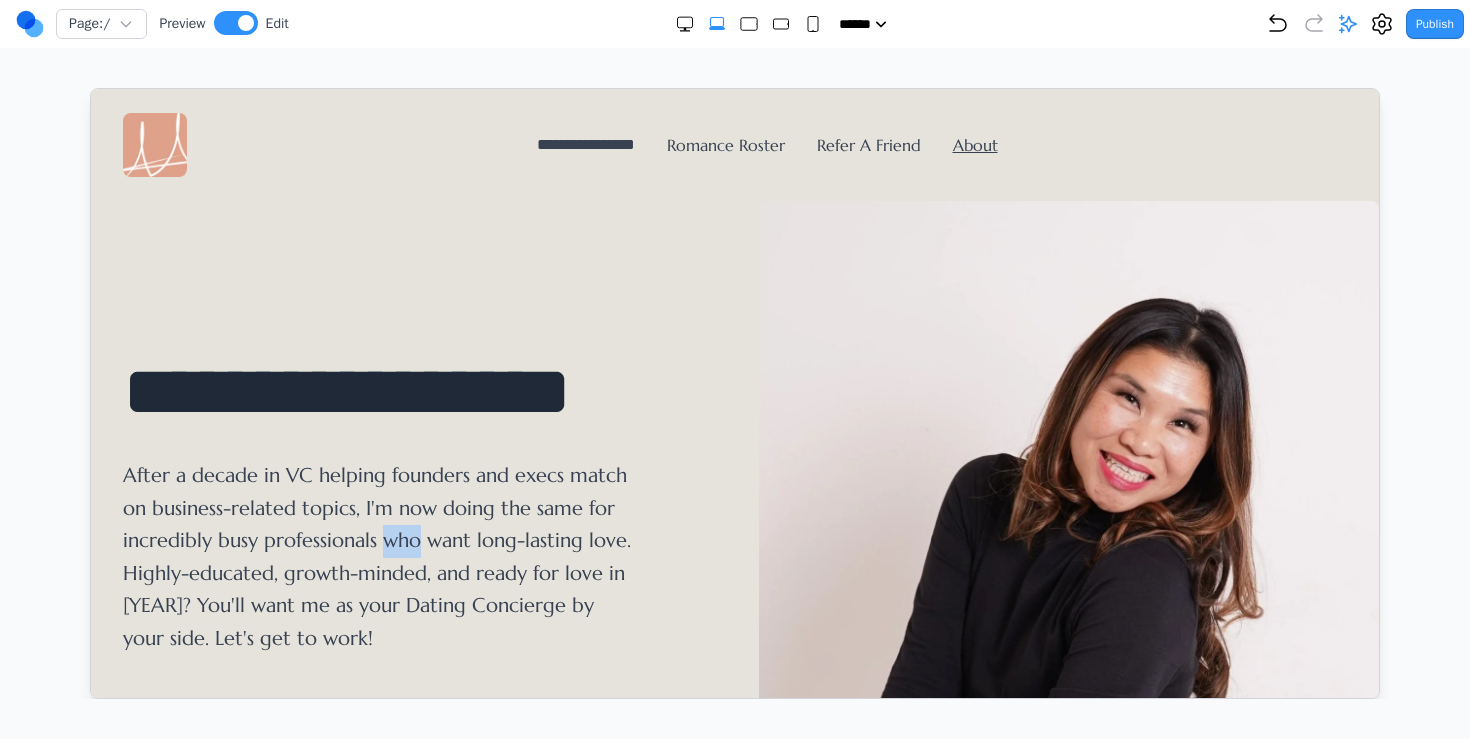 click on "After a decade in VC helping founders and execs match on business-related topics, I'm now doing the same for incredibly busy professionals who want long-lasting love. Highly-educated, growth-minded, and ready for love in 2025? You'll want me as your Dating Concierge by your side. Let's get to work!" at bounding box center [378, 556] 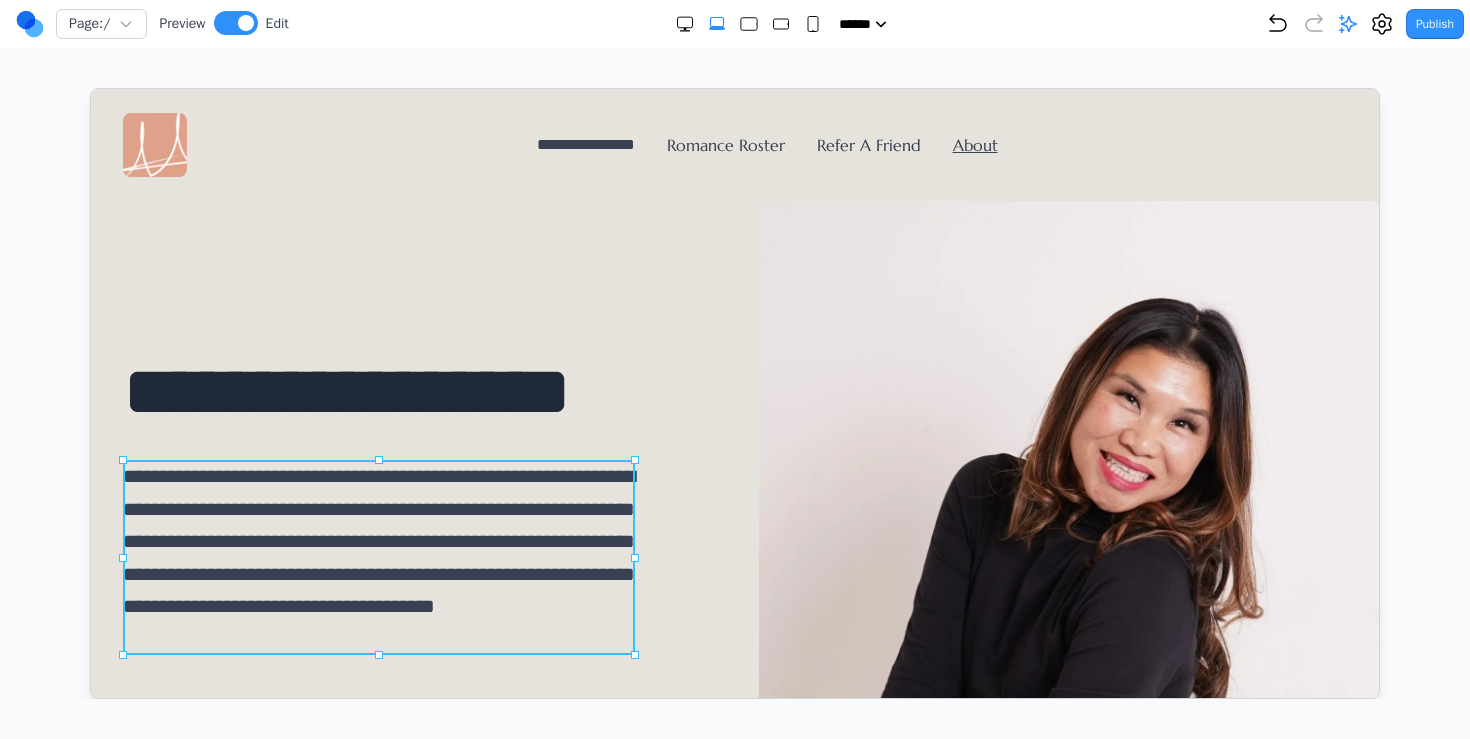 click on "**********" at bounding box center [378, 556] 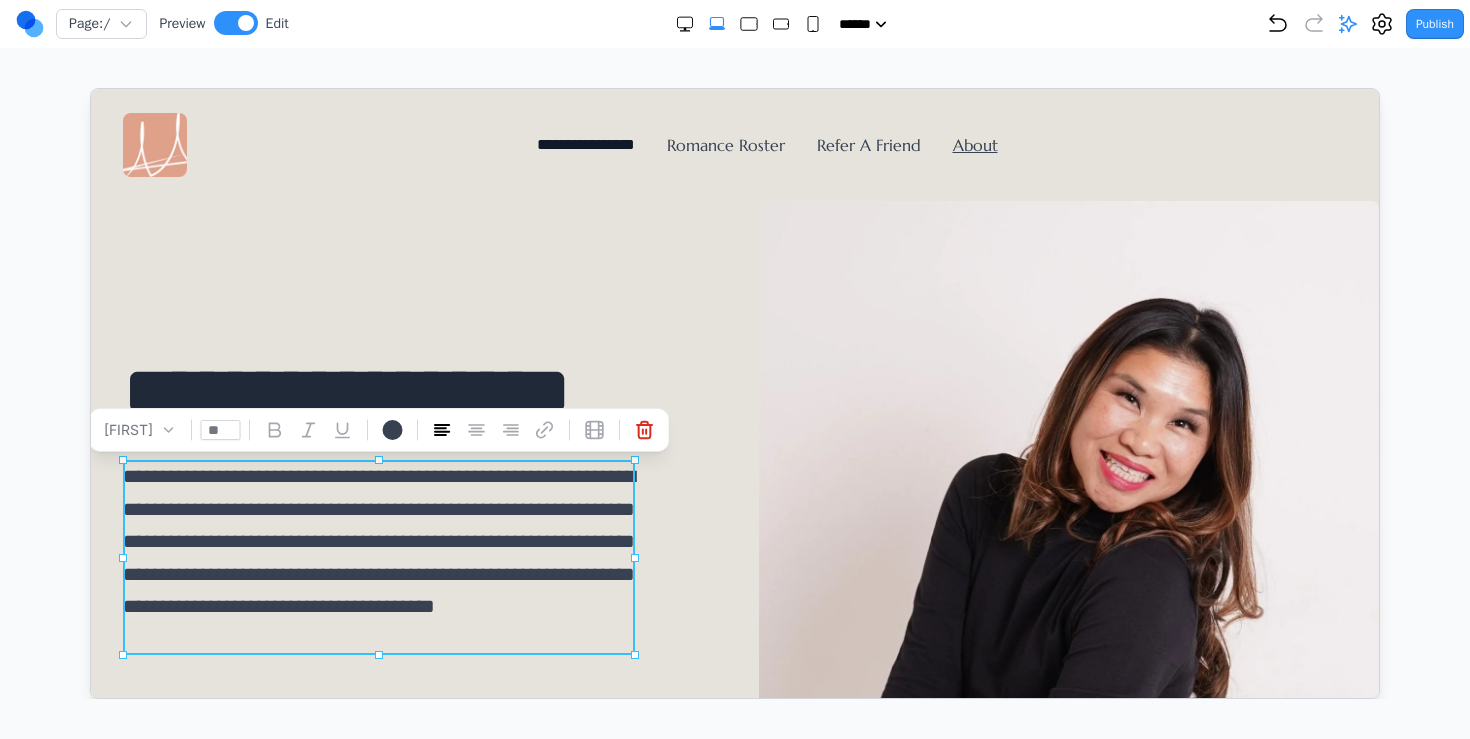 click on "**********" at bounding box center [585, 143] 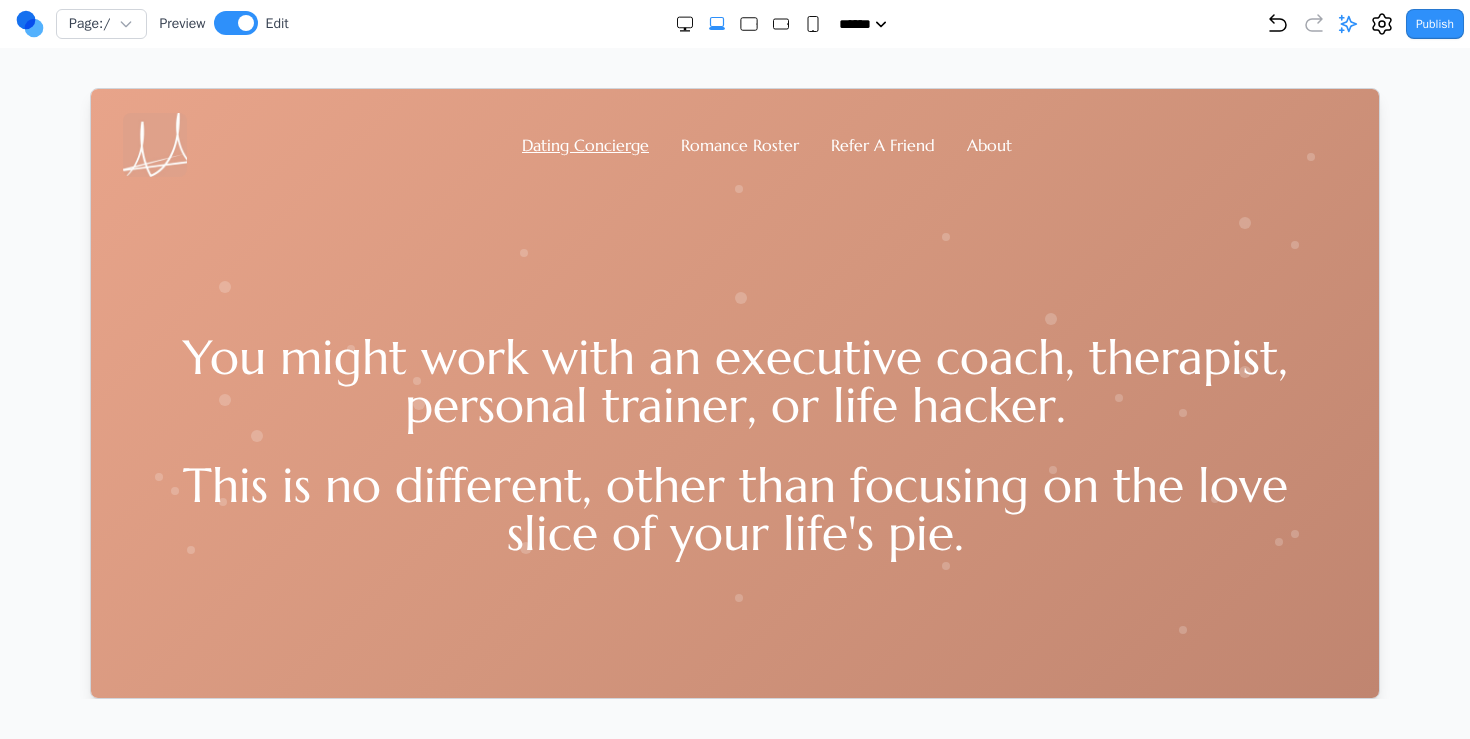 scroll, scrollTop: 0, scrollLeft: 0, axis: both 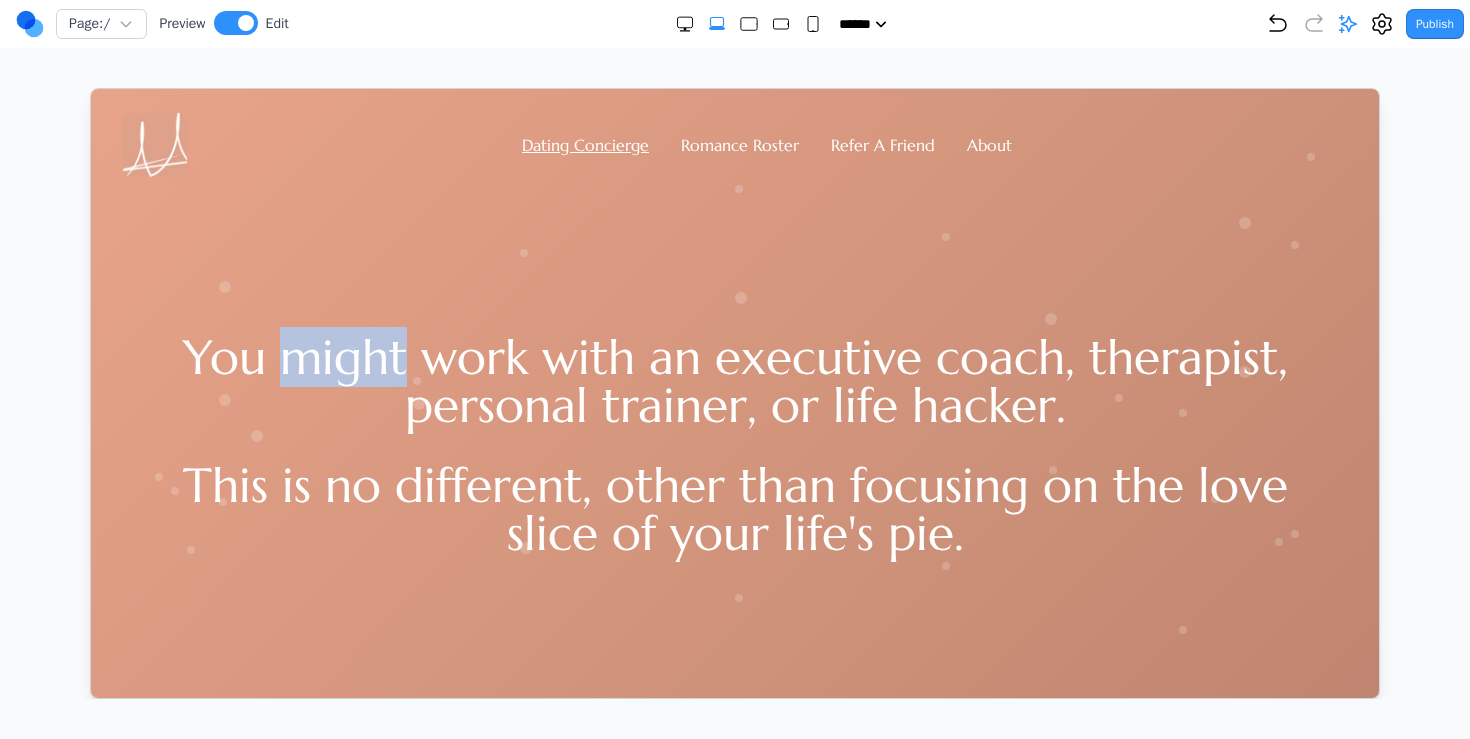 click on "You might work with an executive coach, therapist, personal trainer, or life hacker." at bounding box center (734, 380) 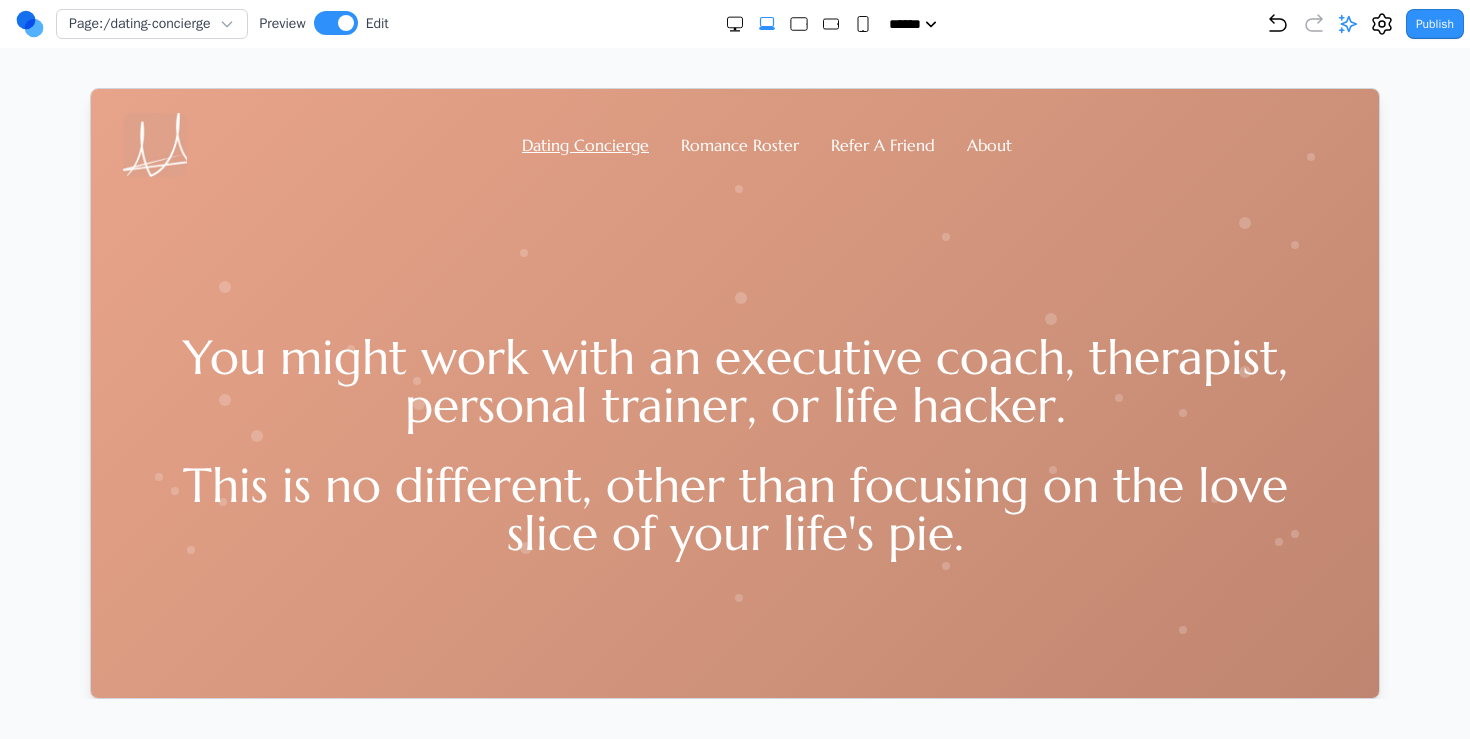click on "You might work with an executive coach, therapist, personal trainer, or life hacker. This is no different, other than focusing on the love slice of your life's pie." at bounding box center (734, 443) 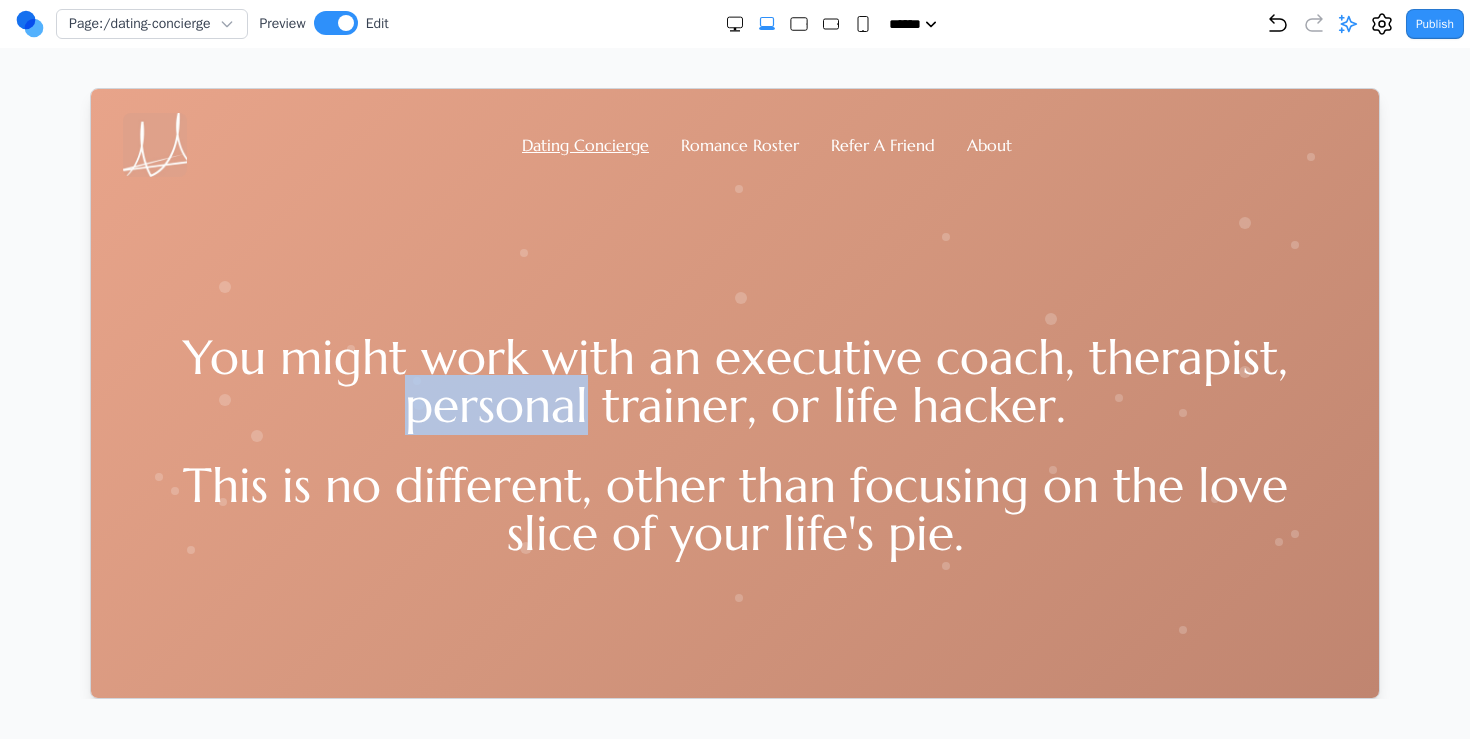 click on "You might work with an executive coach, therapist, personal trainer, or life hacker." at bounding box center (734, 380) 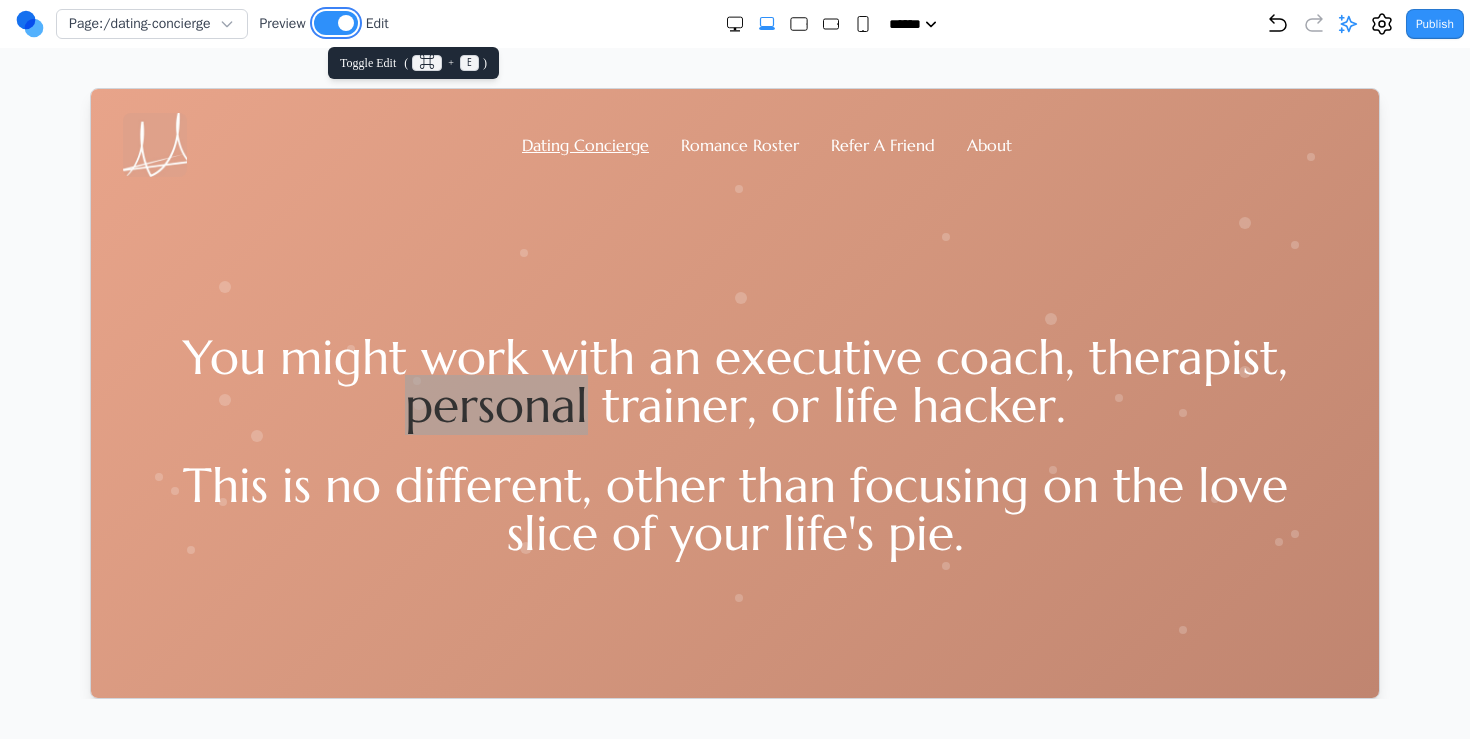click at bounding box center [336, 23] 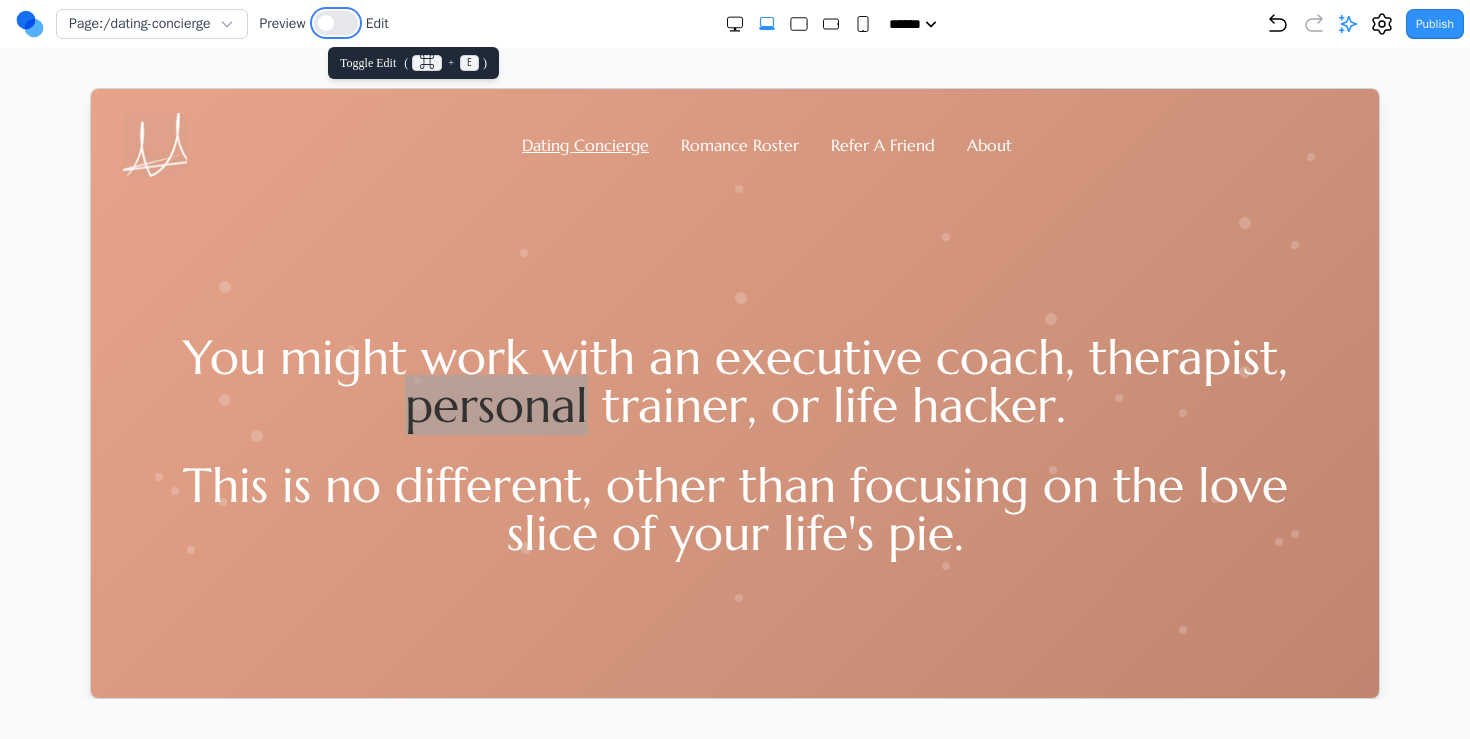 click at bounding box center [326, 23] 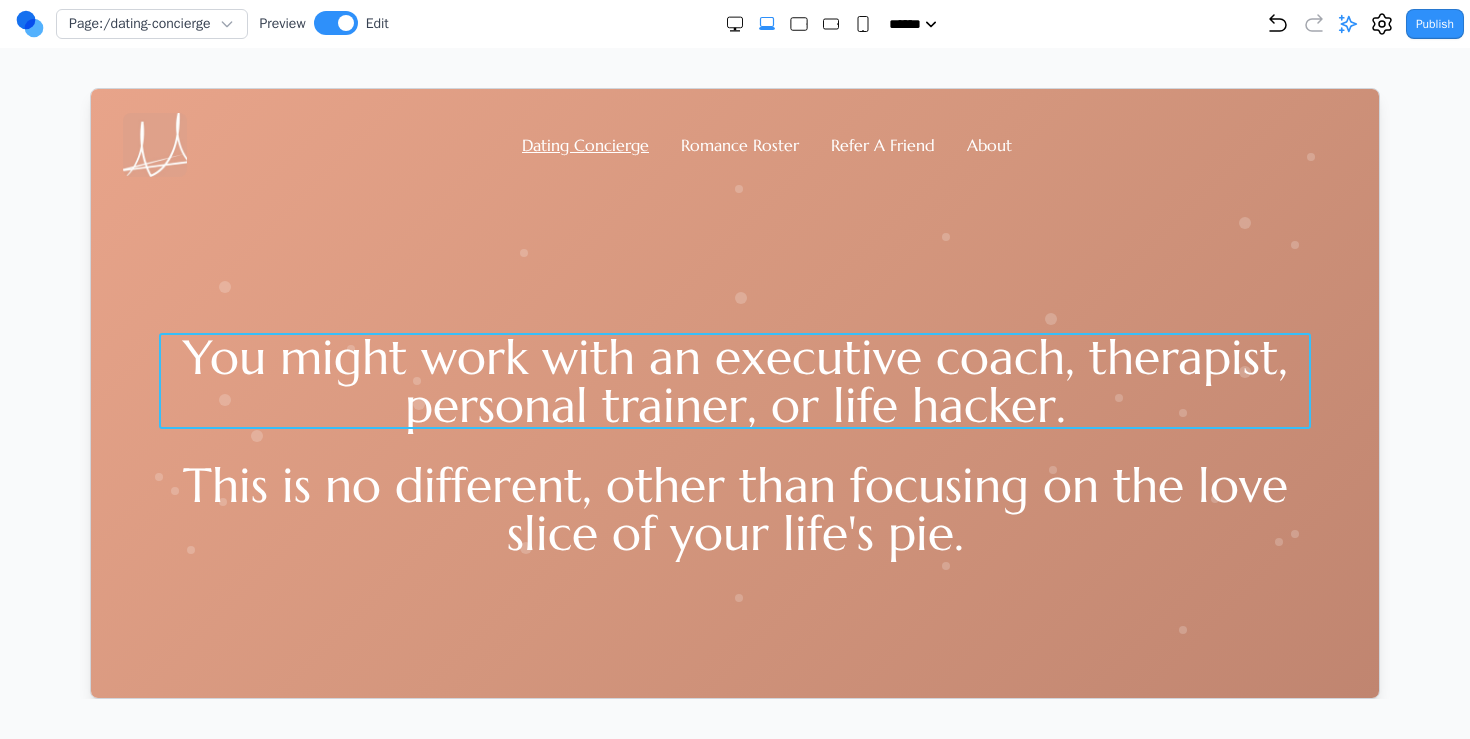 click on "You might work with an executive coach, therapist, personal trainer, or life hacker." at bounding box center (734, 380) 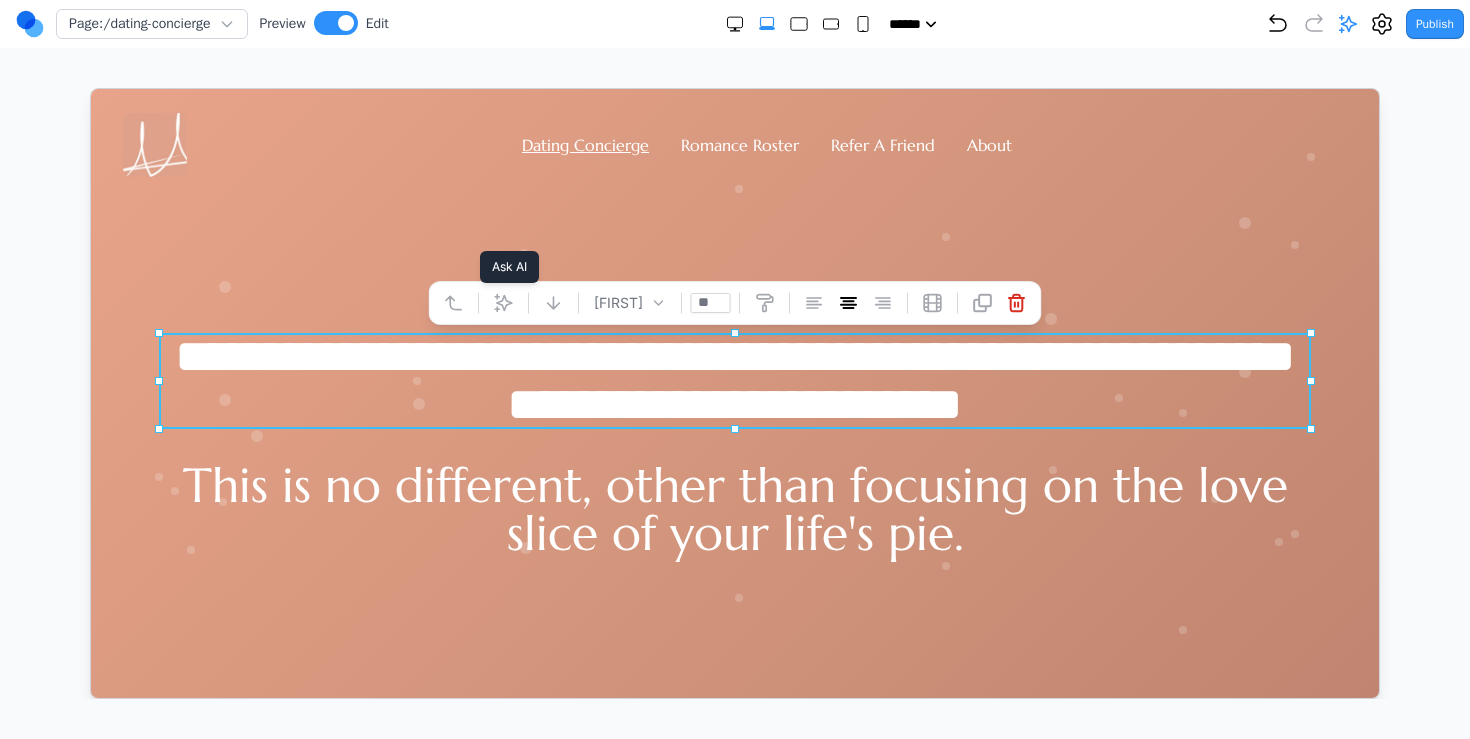 click 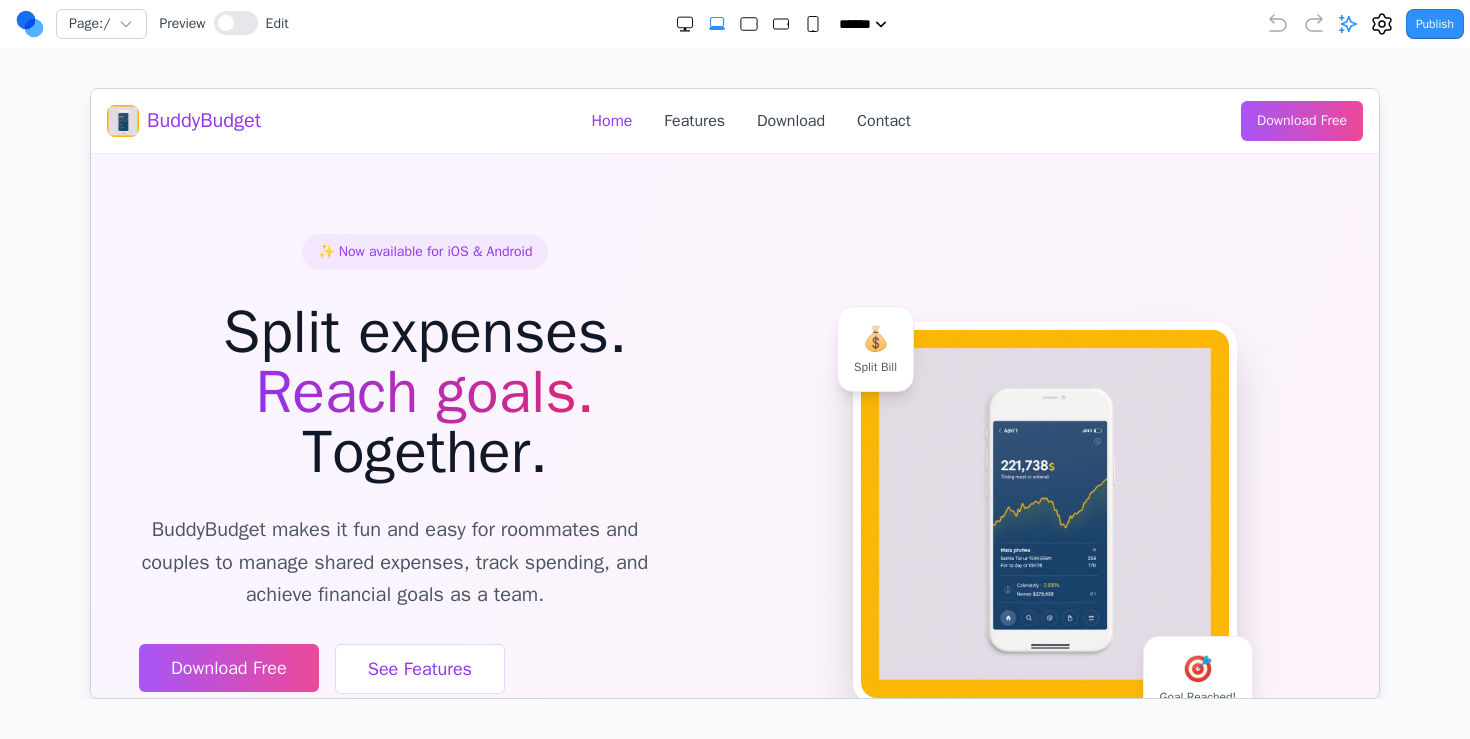 scroll, scrollTop: 0, scrollLeft: 0, axis: both 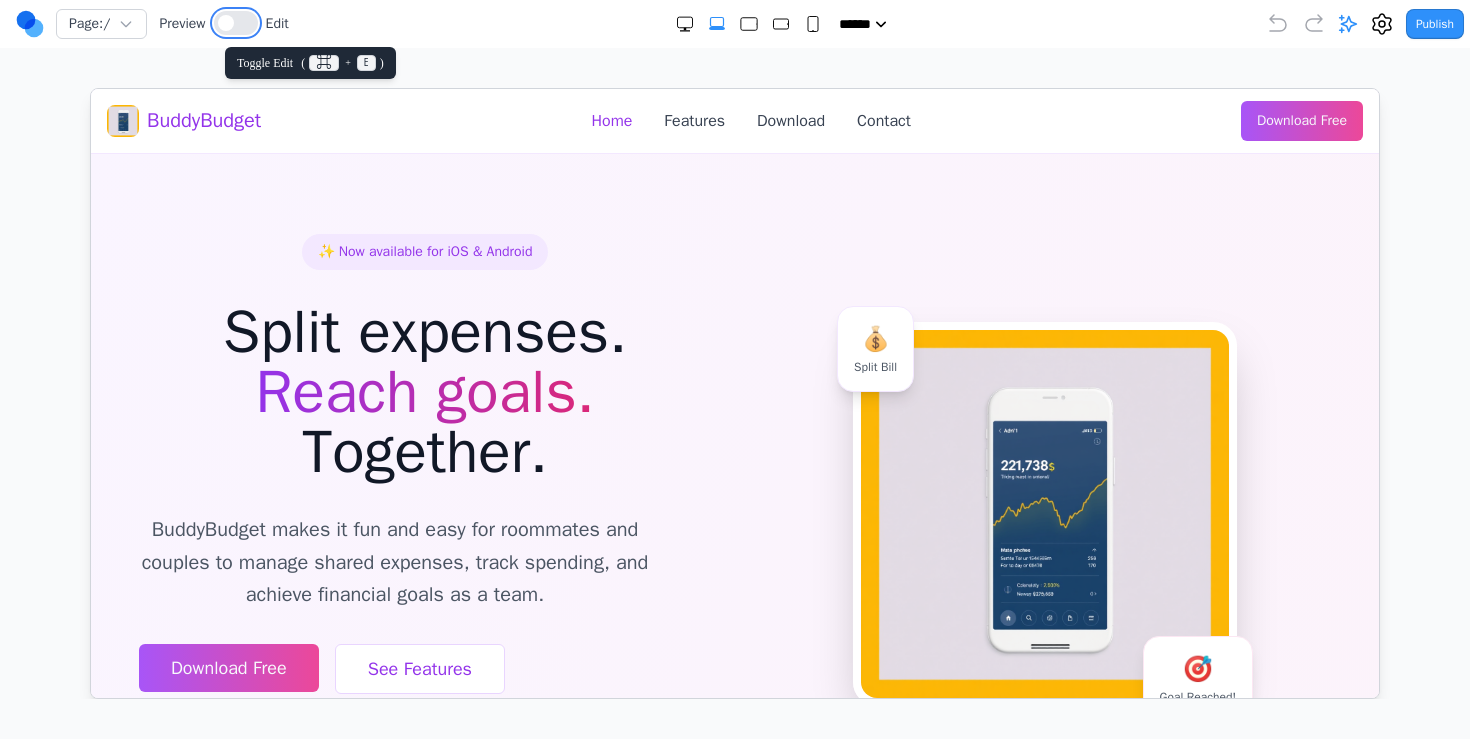 click at bounding box center [236, 23] 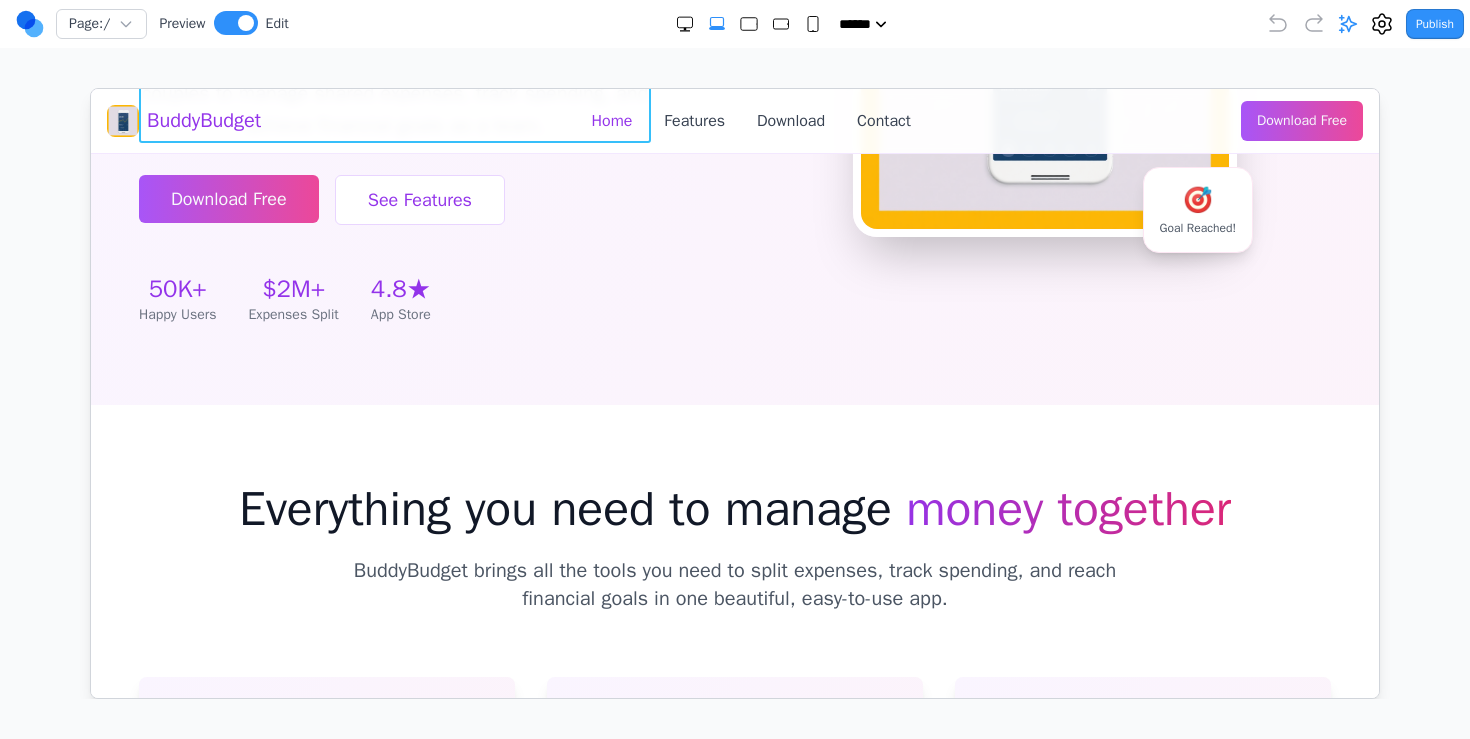 scroll, scrollTop: 474, scrollLeft: 0, axis: vertical 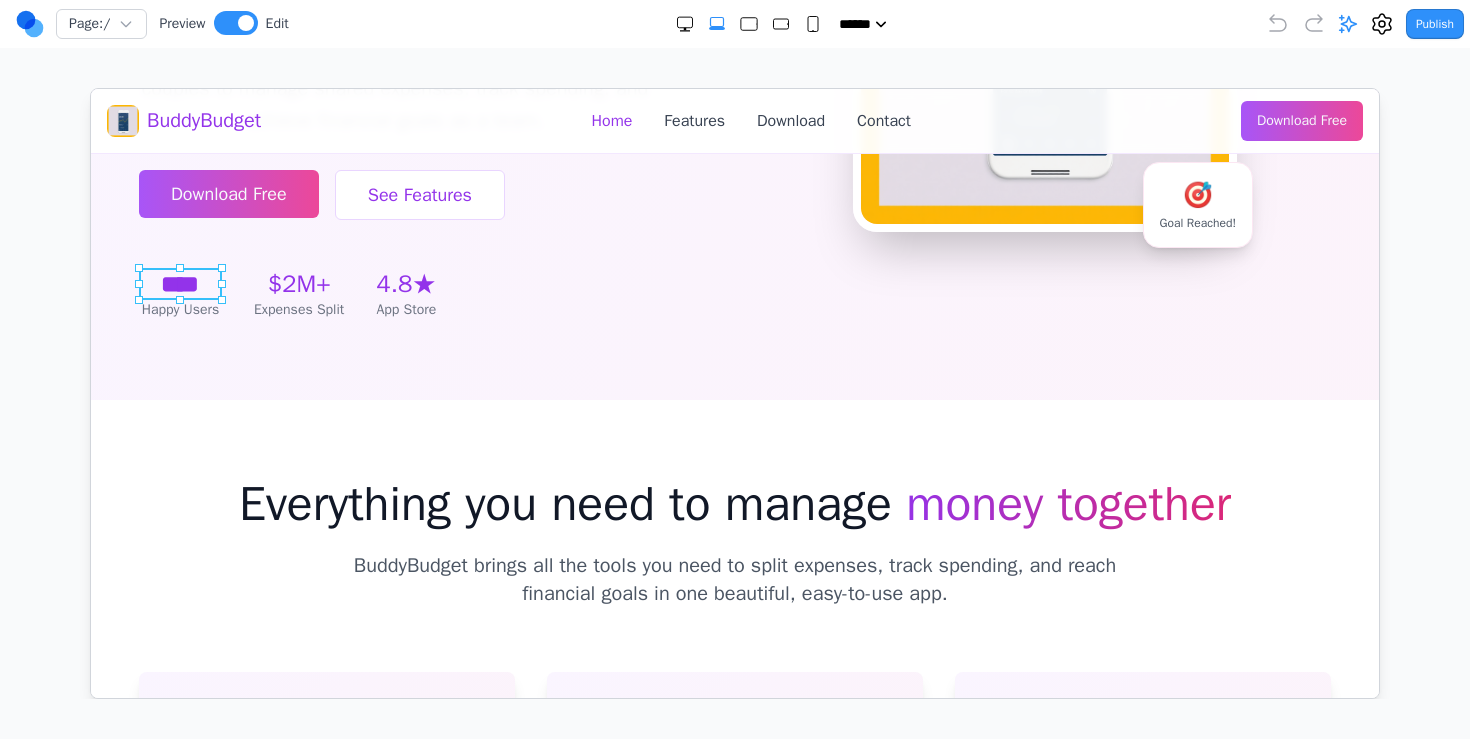 click on "****" at bounding box center [179, 283] 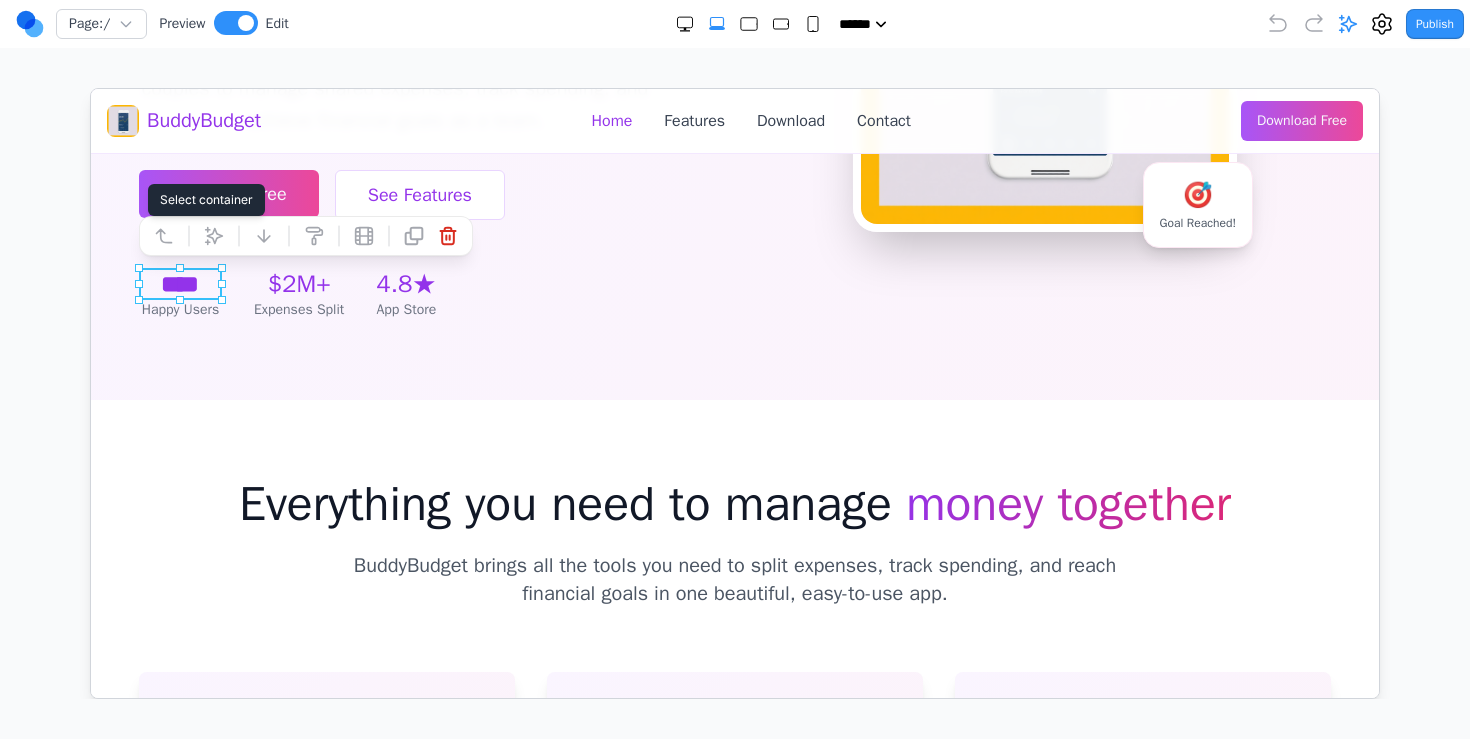 click 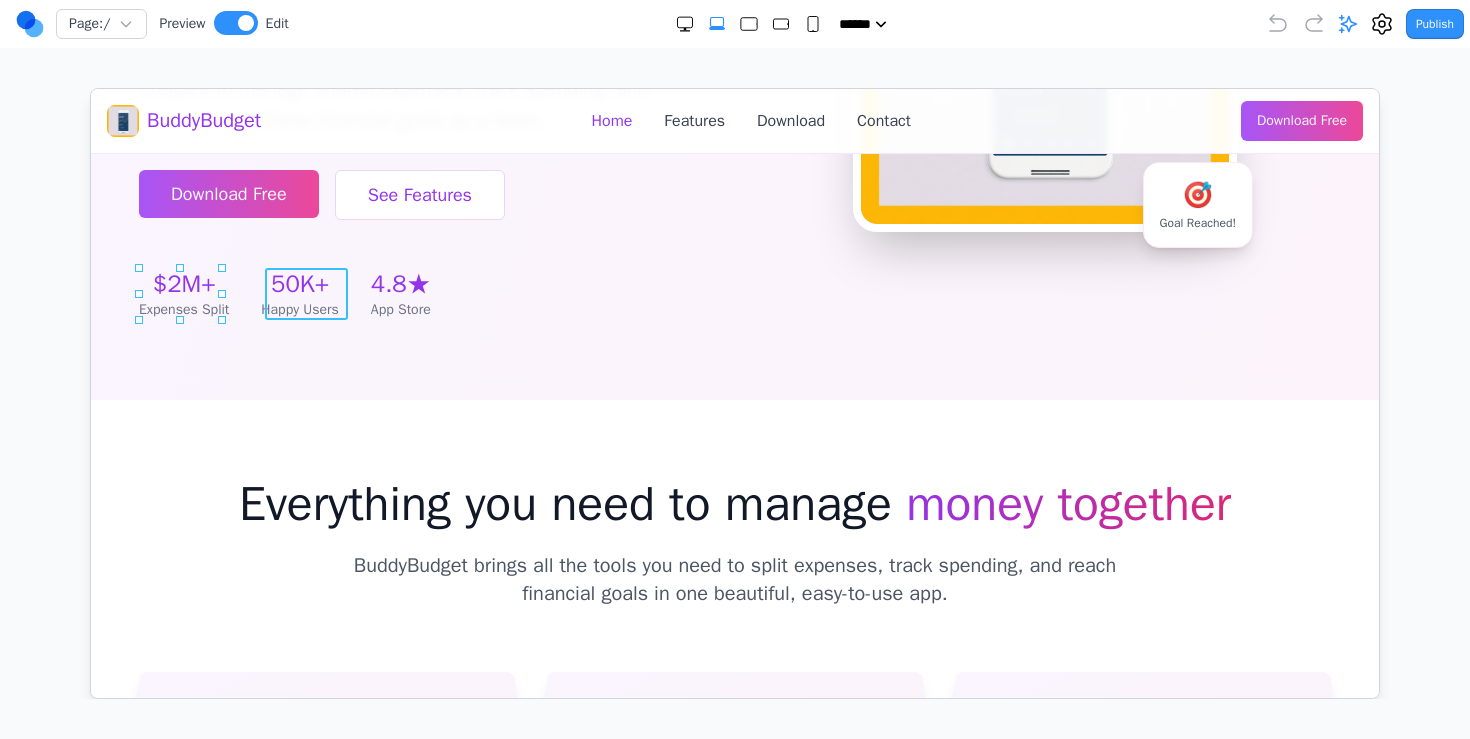 drag, startPoint x: 210, startPoint y: 290, endPoint x: 279, endPoint y: 290, distance: 69 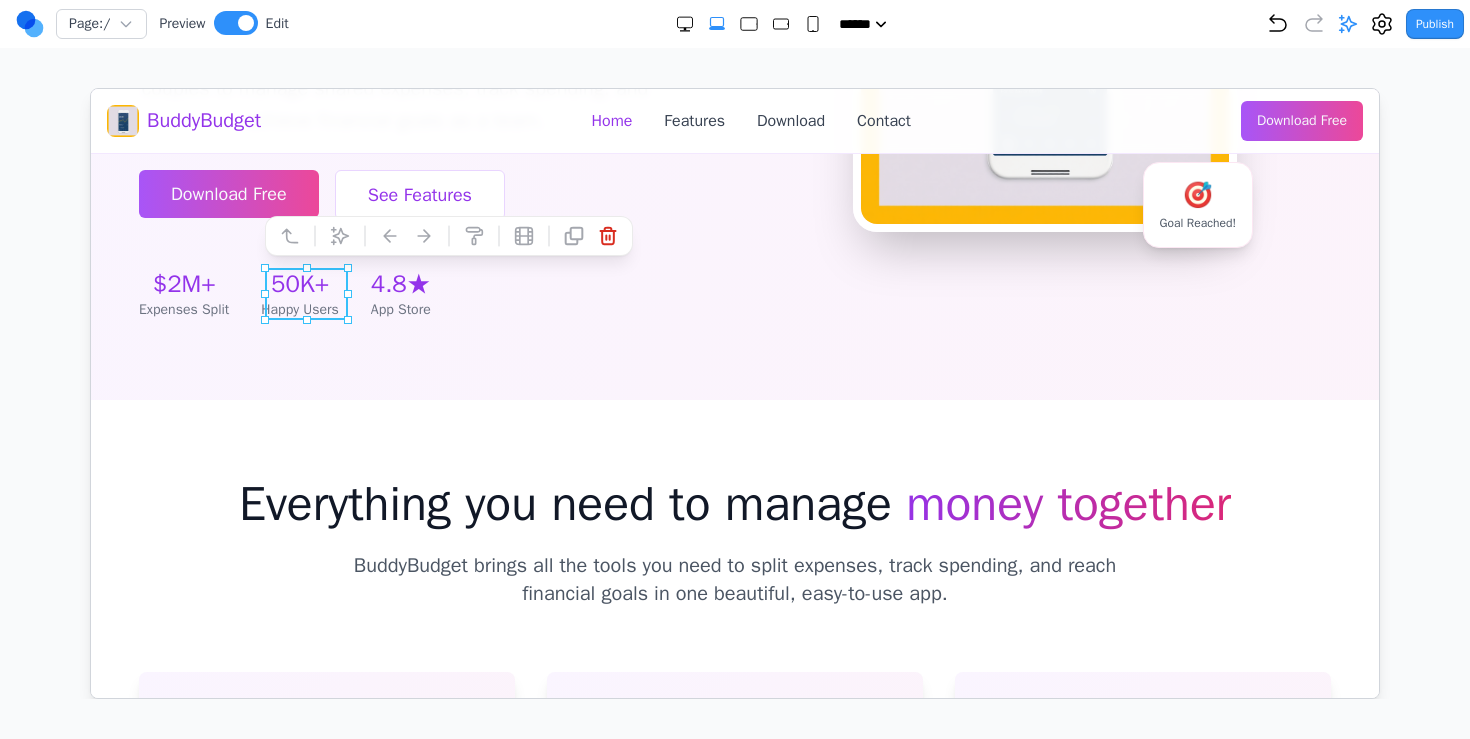 scroll, scrollTop: 893, scrollLeft: 0, axis: vertical 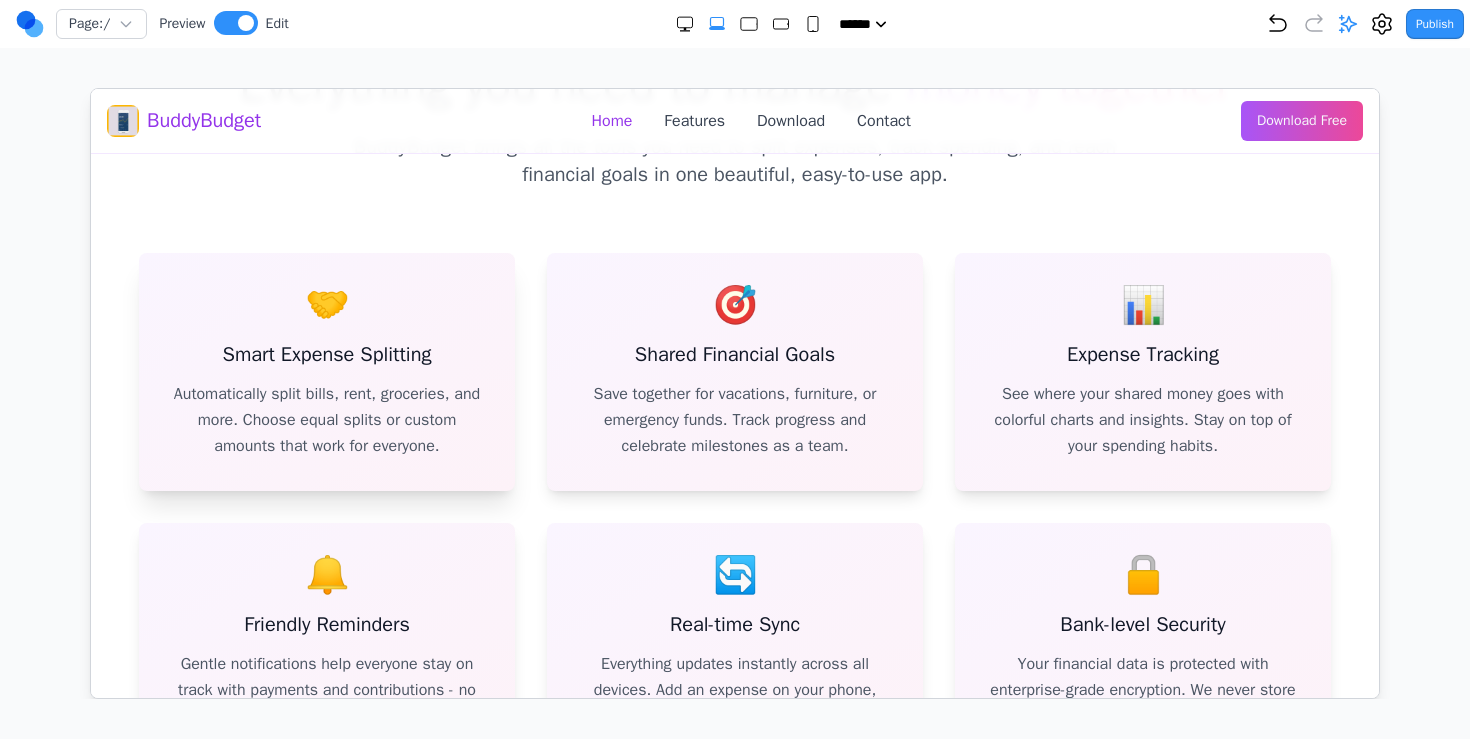 click on "🤝" at bounding box center [326, 304] 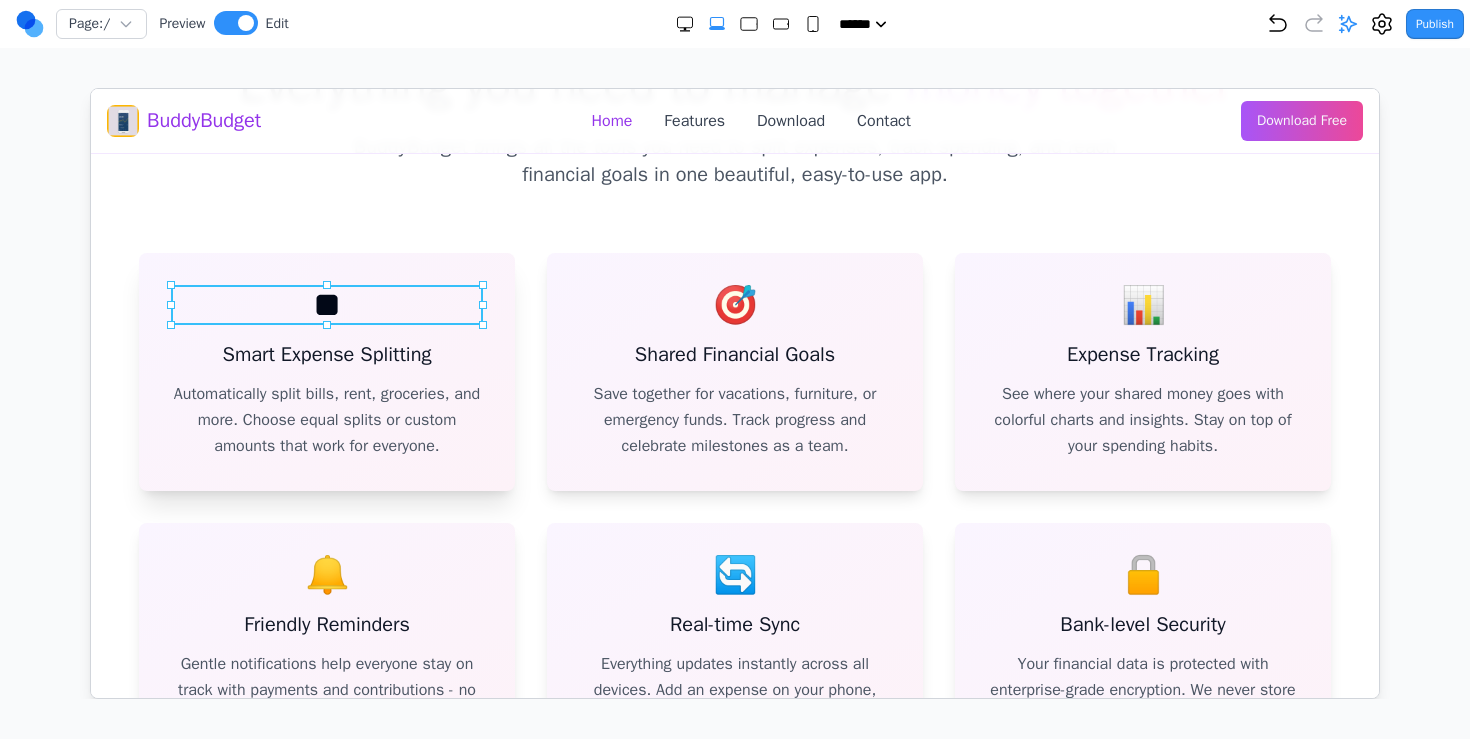 click on "**" at bounding box center [326, 304] 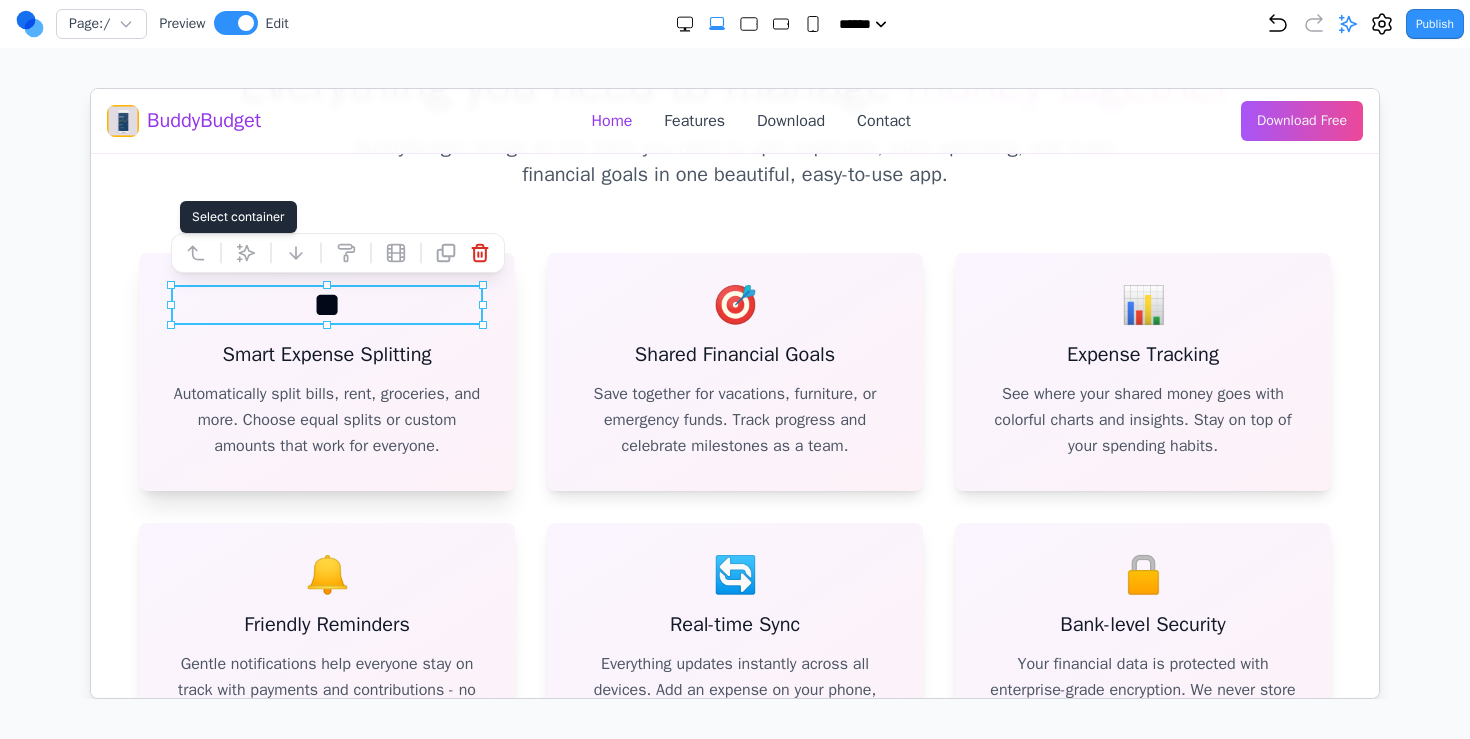 click 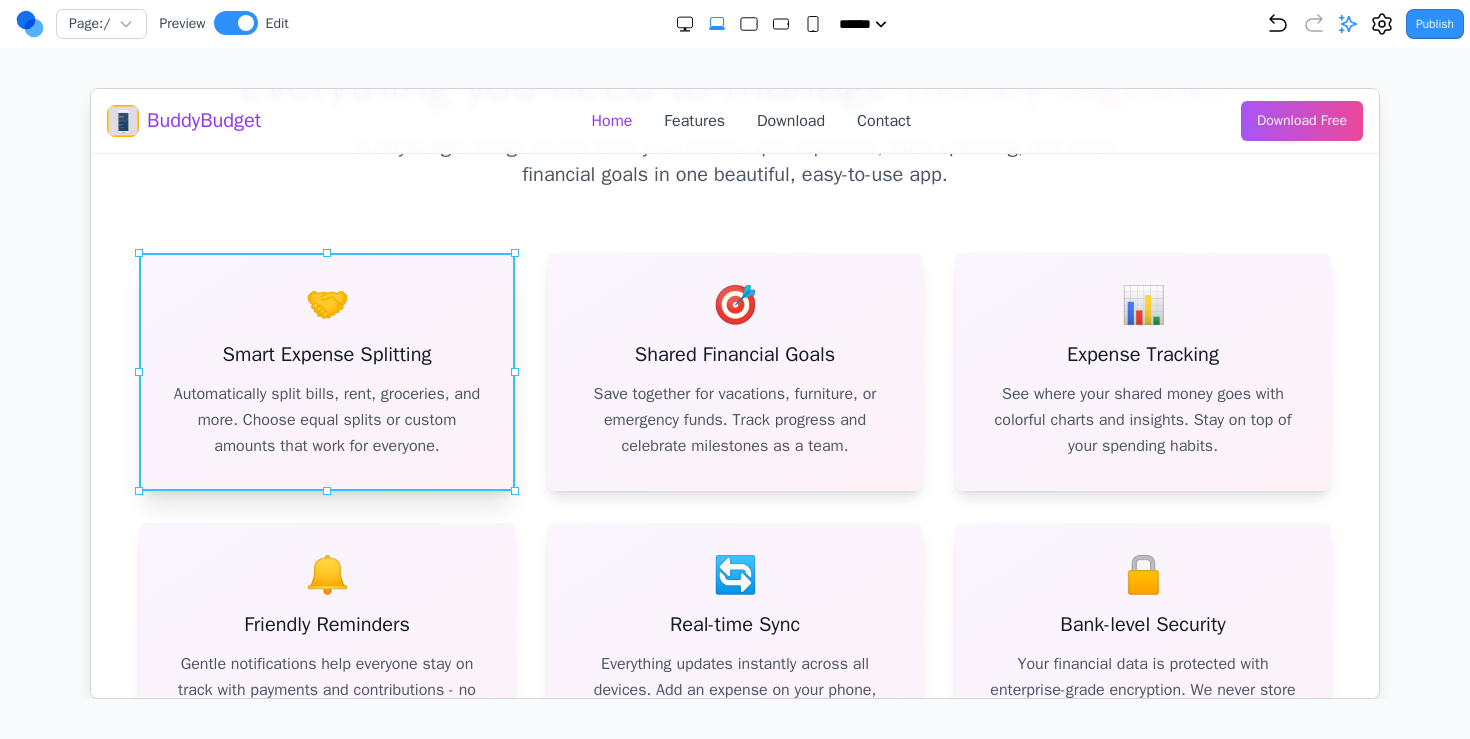 drag, startPoint x: 387, startPoint y: 316, endPoint x: 288, endPoint y: 276, distance: 106.77547 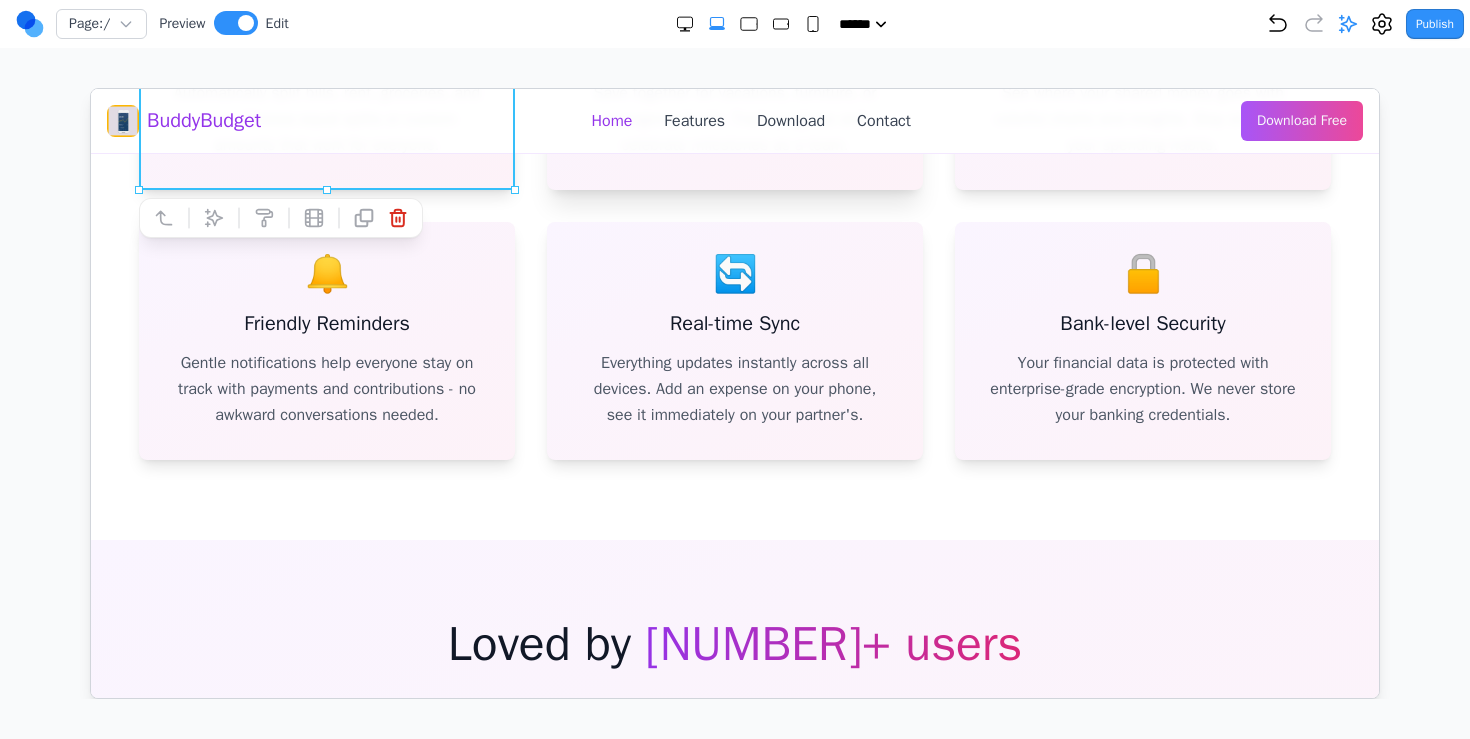 scroll, scrollTop: 1703, scrollLeft: 0, axis: vertical 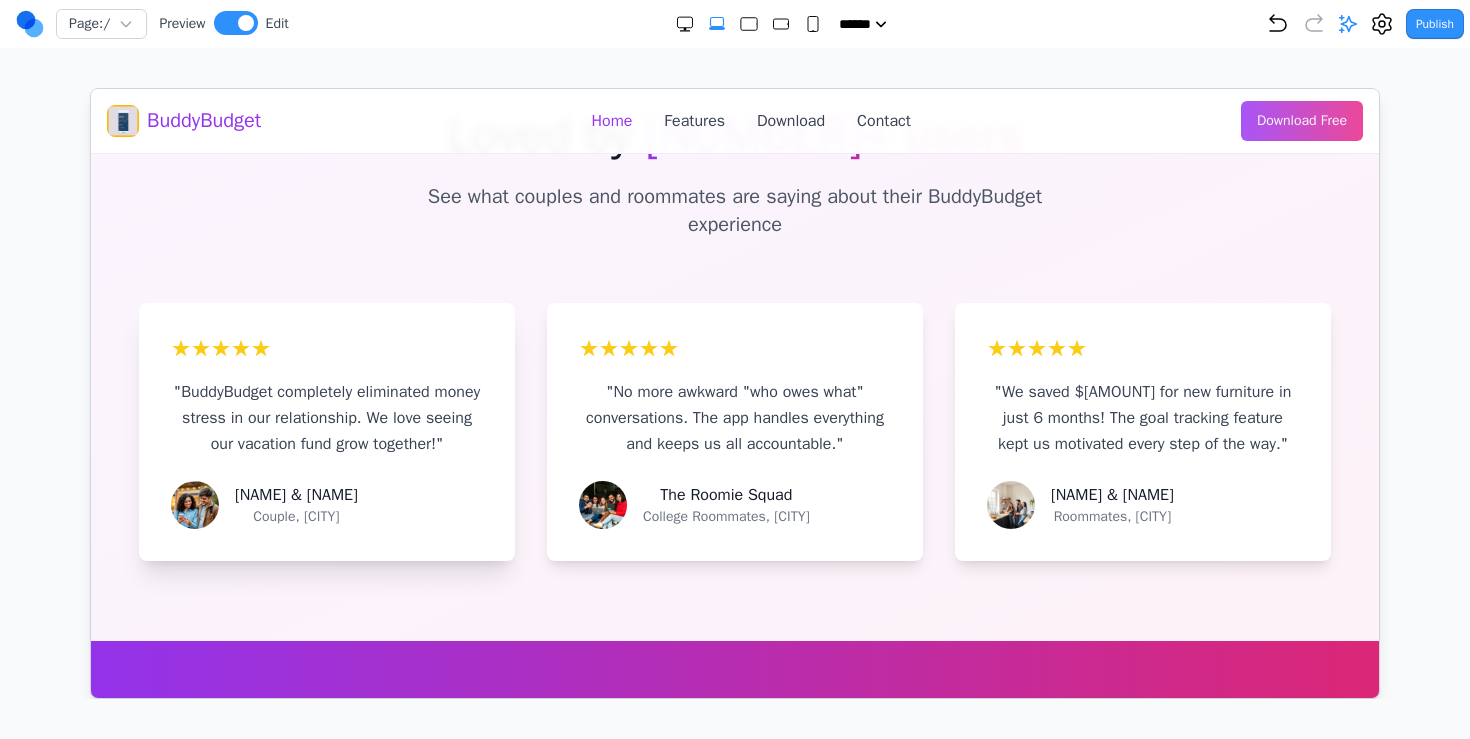 click on "★ ★ ★ ★ ★" at bounding box center (326, 348) 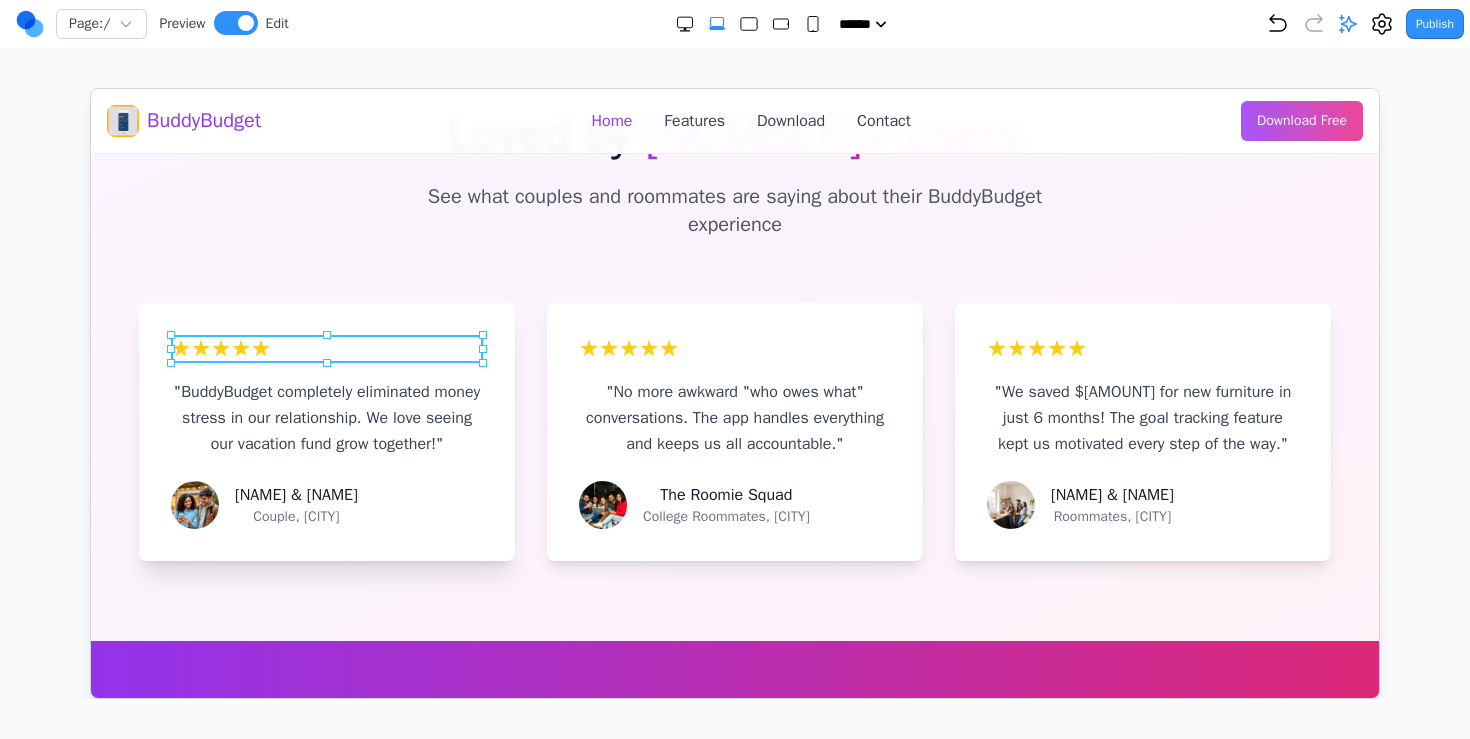 click on "★ ★ ★ ★ ★" at bounding box center (326, 348) 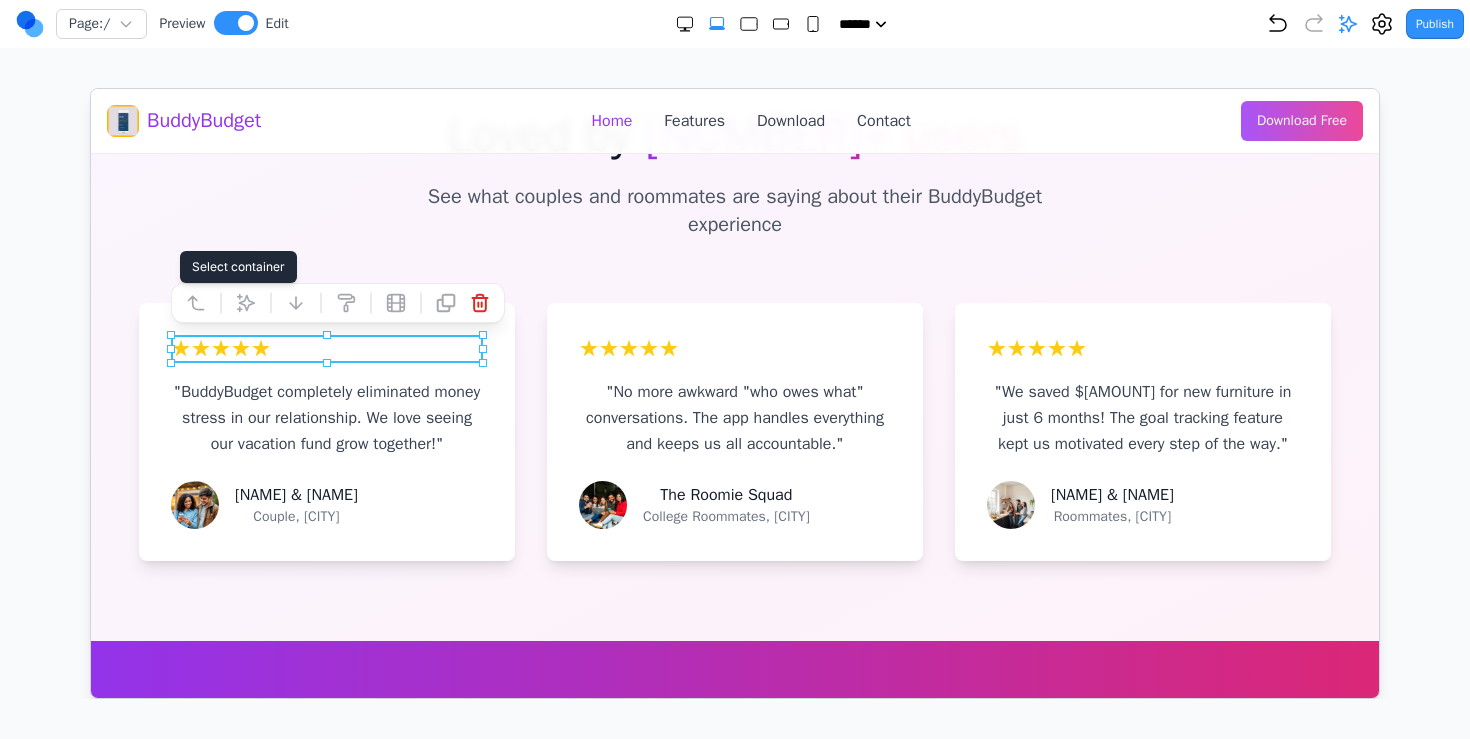 click 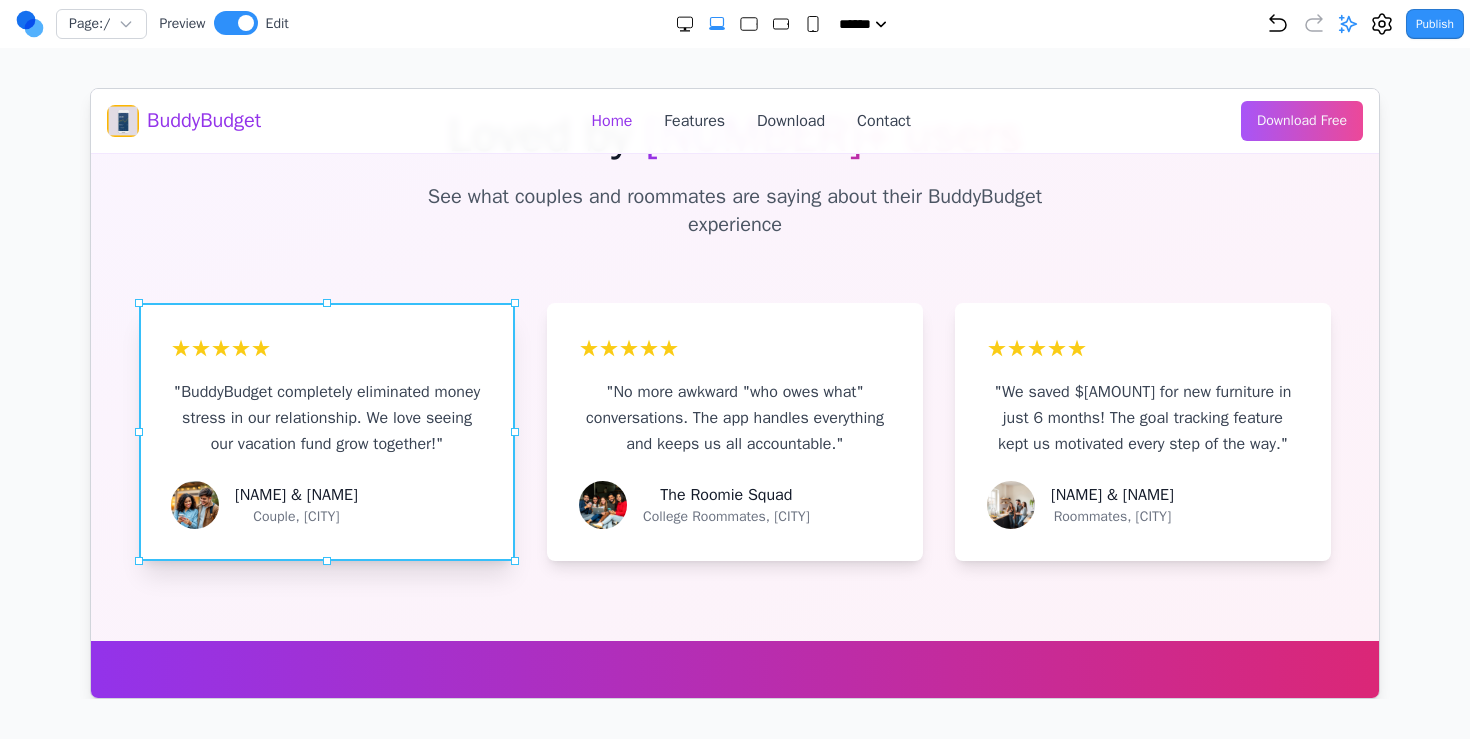 drag, startPoint x: 411, startPoint y: 356, endPoint x: 291, endPoint y: 376, distance: 121.65525 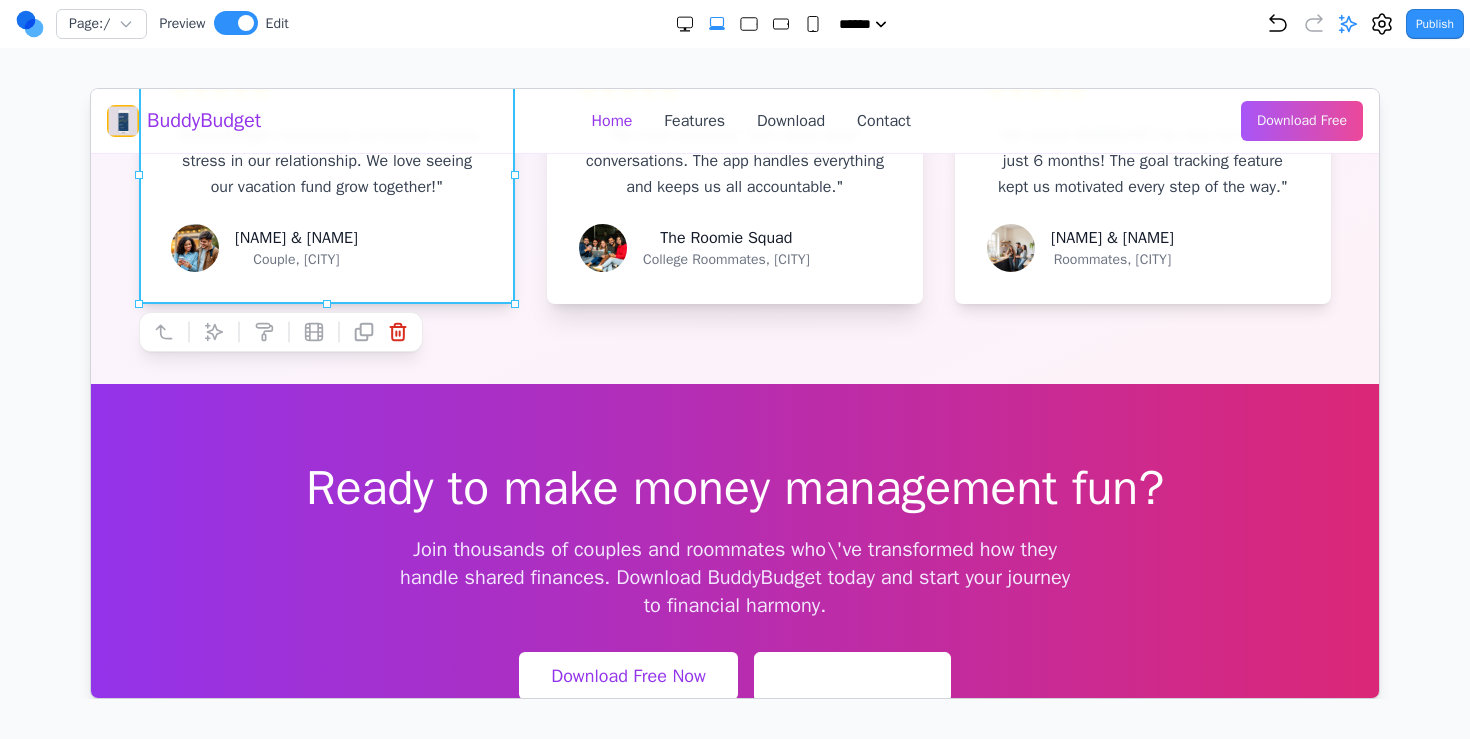scroll, scrollTop: 2396, scrollLeft: 0, axis: vertical 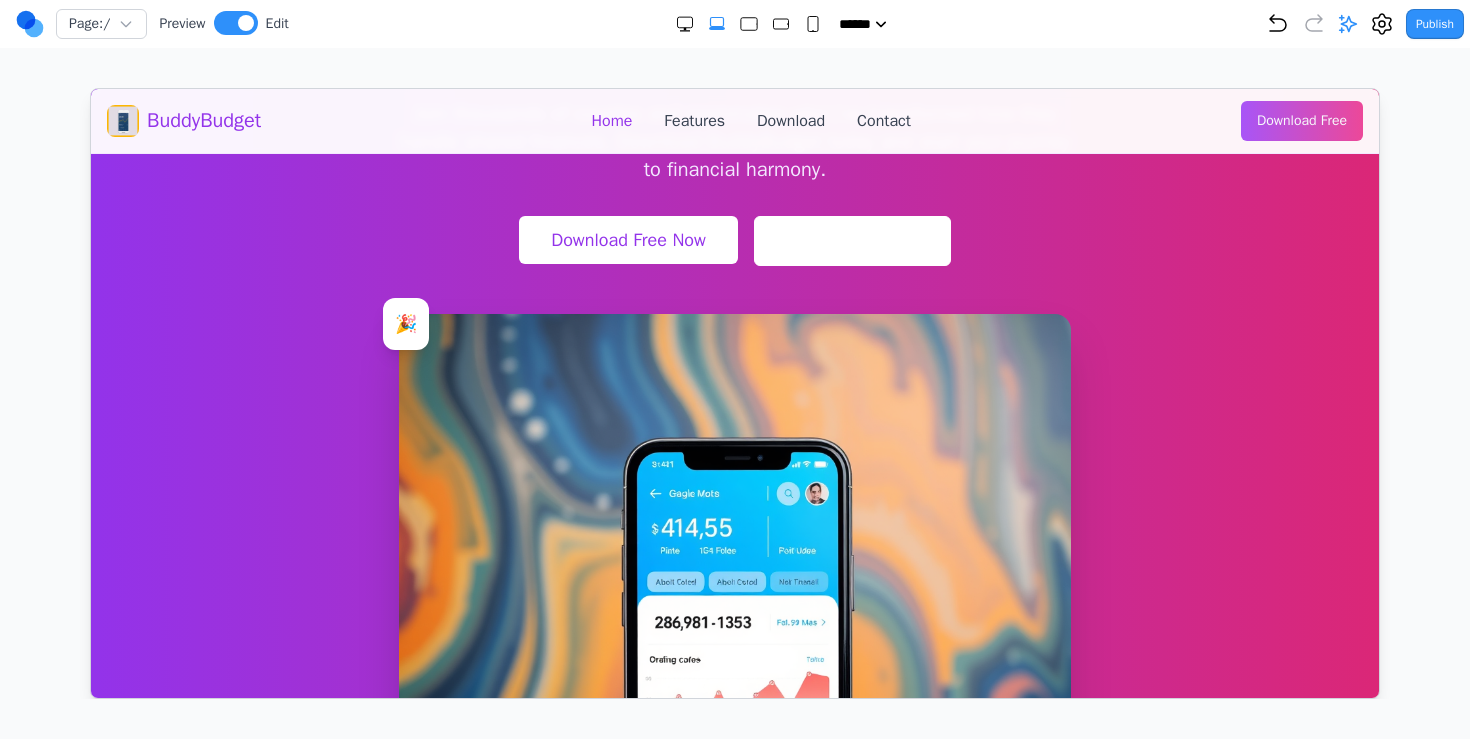 click at bounding box center (734, 649) 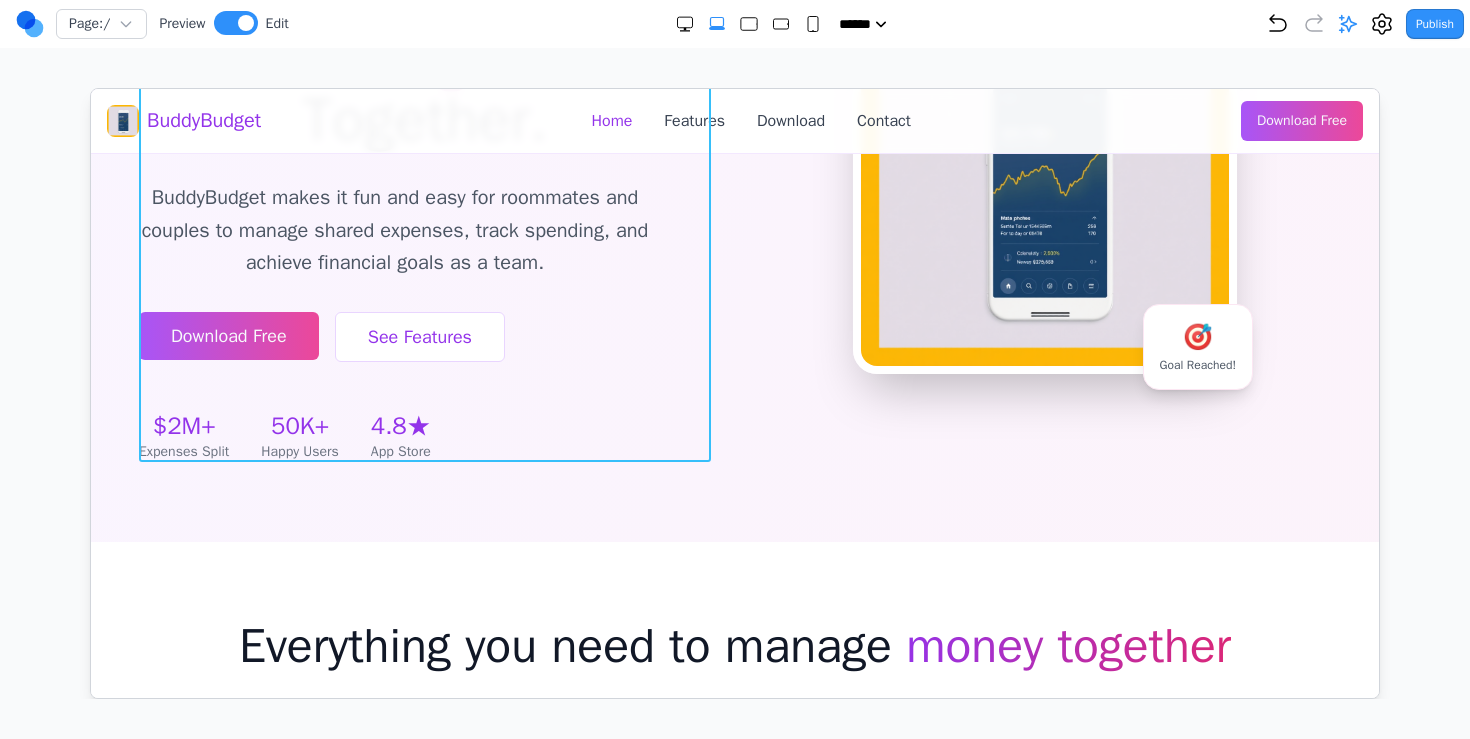 scroll, scrollTop: 173, scrollLeft: 0, axis: vertical 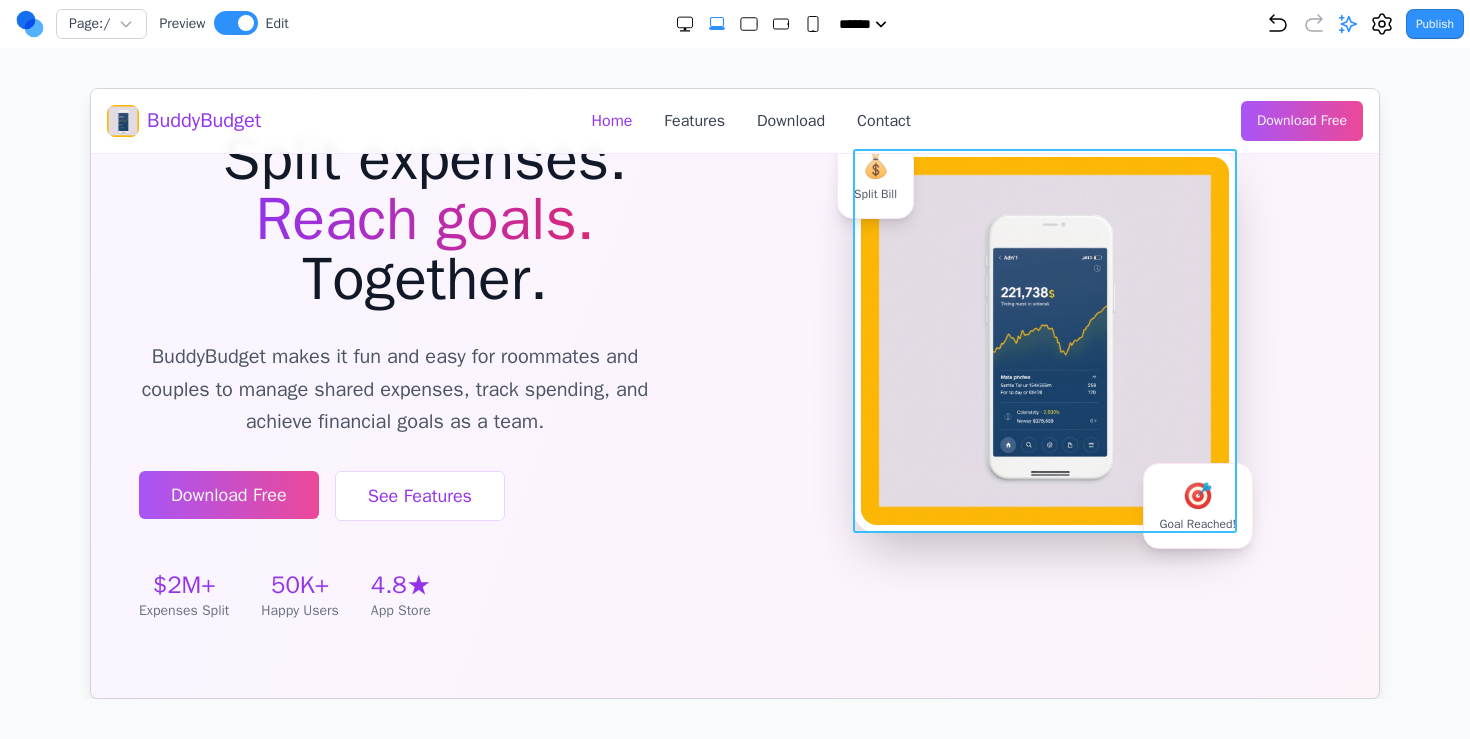 click at bounding box center (1044, 340) 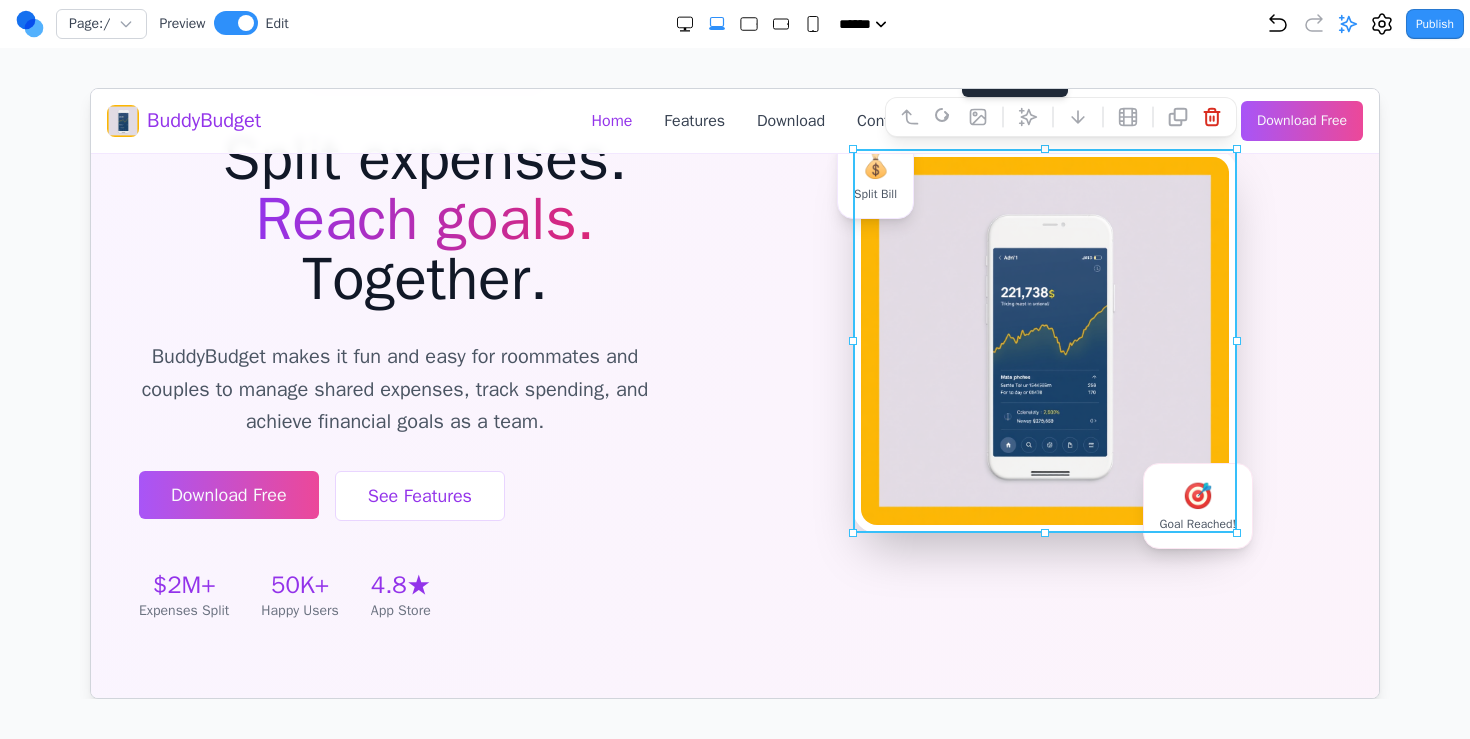 click 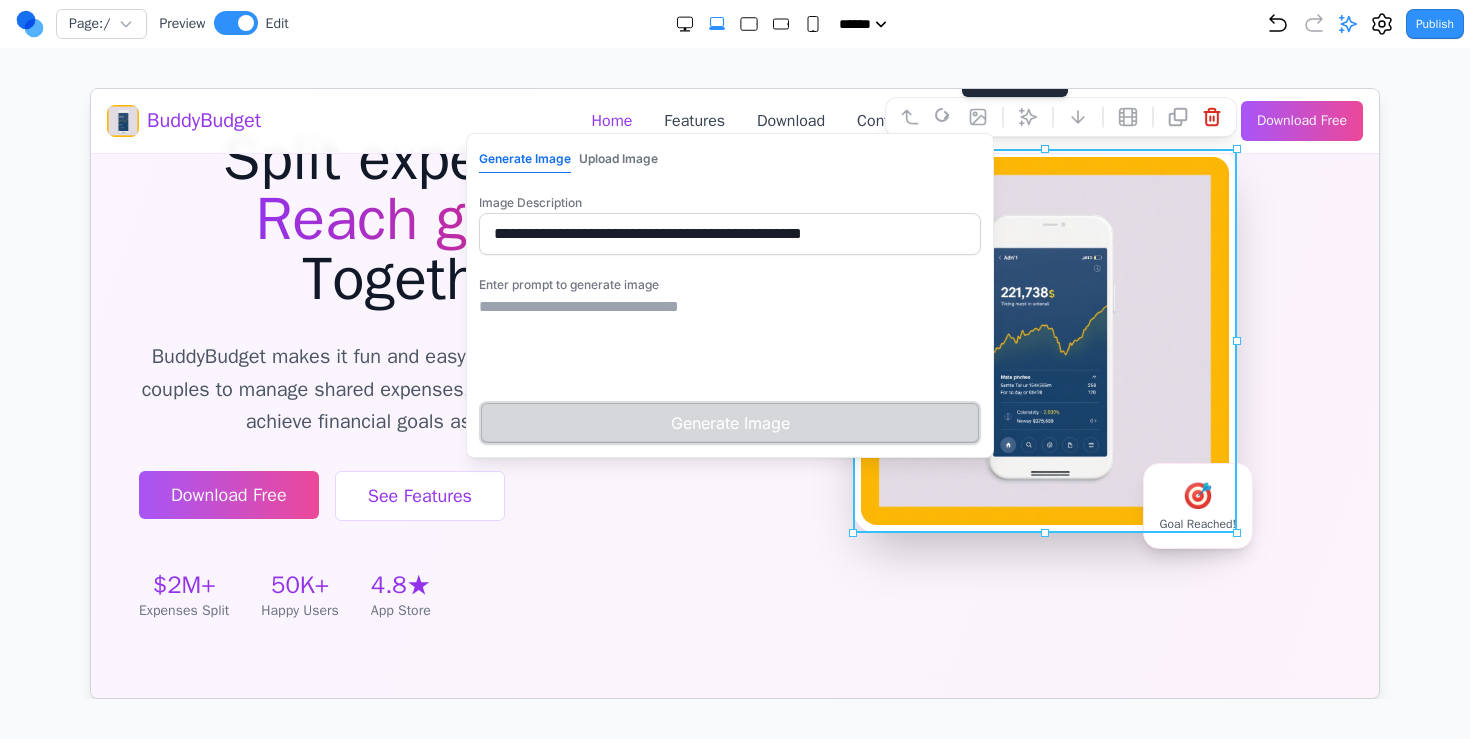 click on "**********" at bounding box center (729, 233) 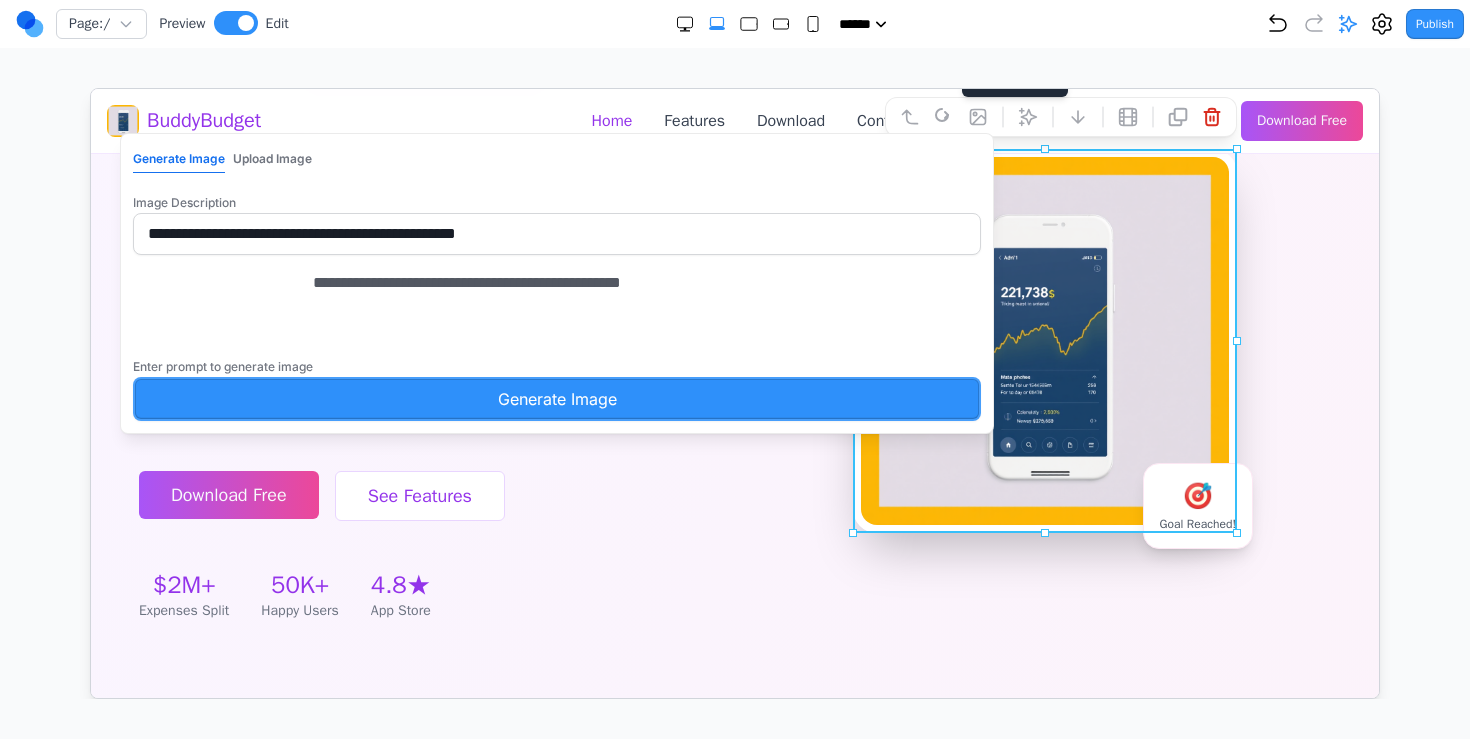 type on "**********" 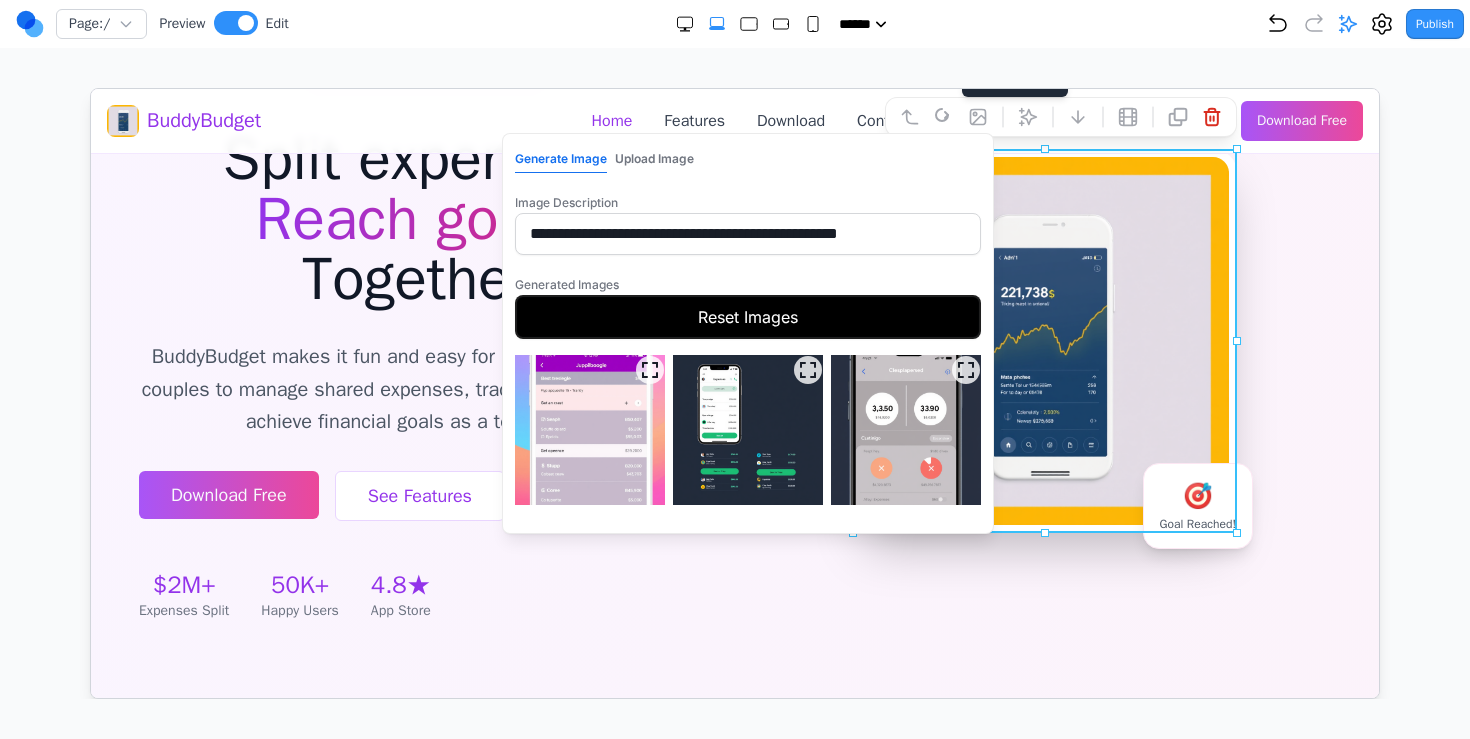 click at bounding box center [589, 429] 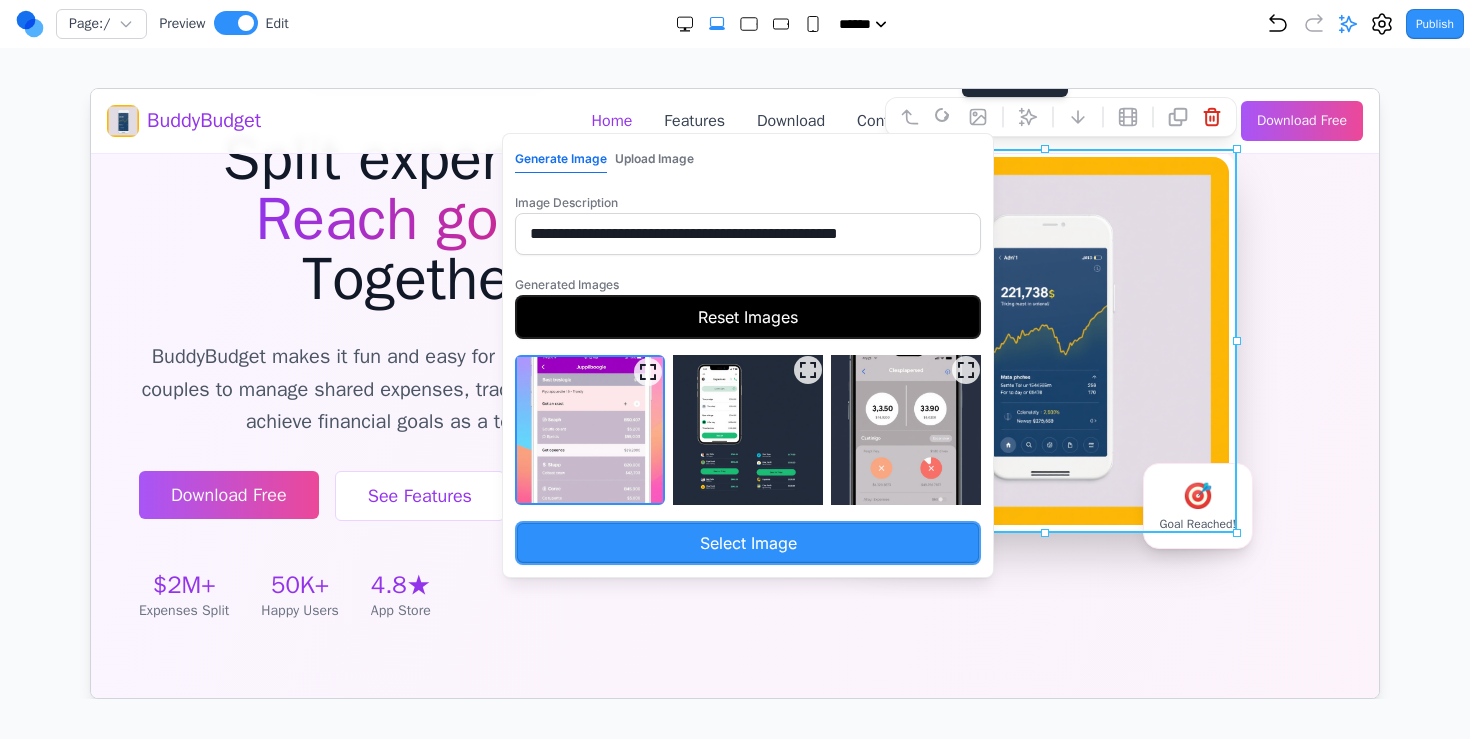 click on "Select Image" at bounding box center (747, 542) 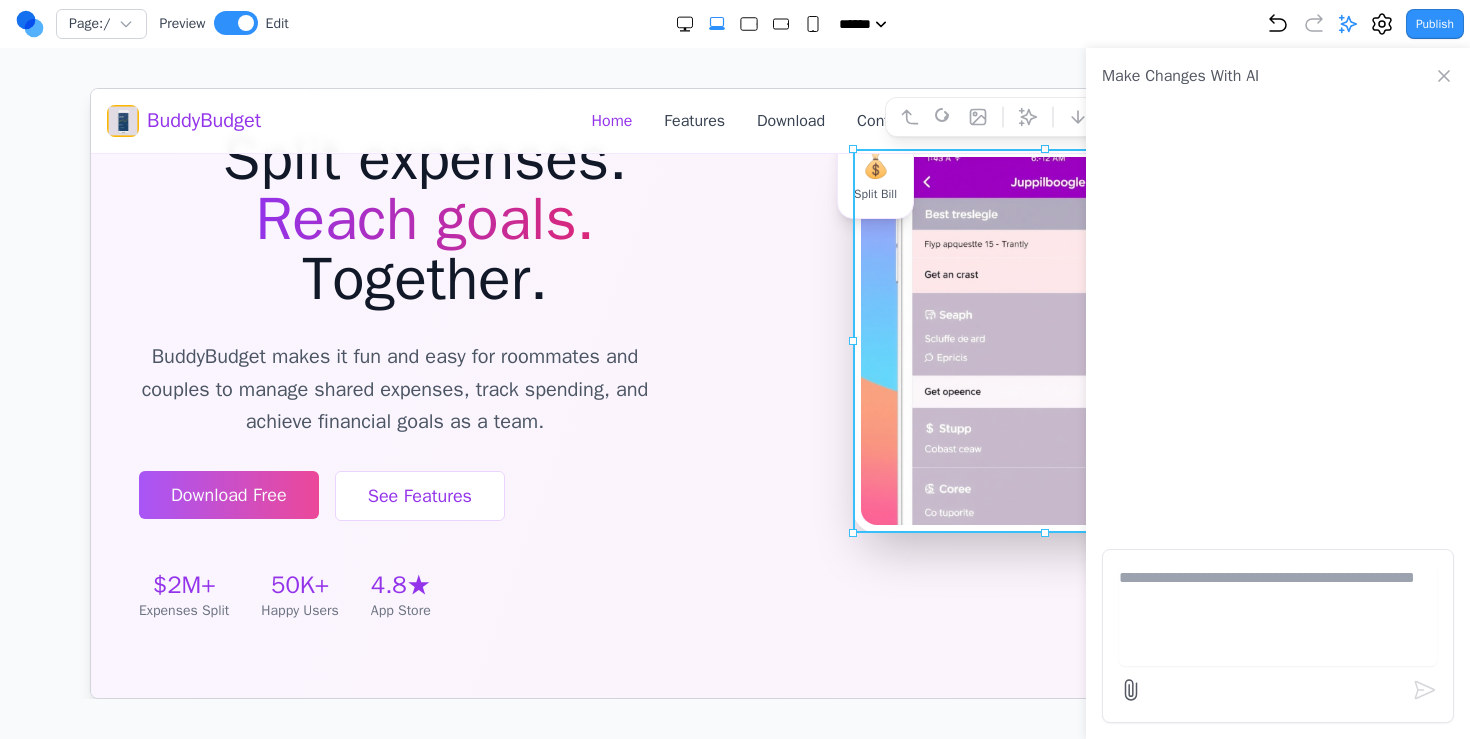 click at bounding box center [1278, 616] 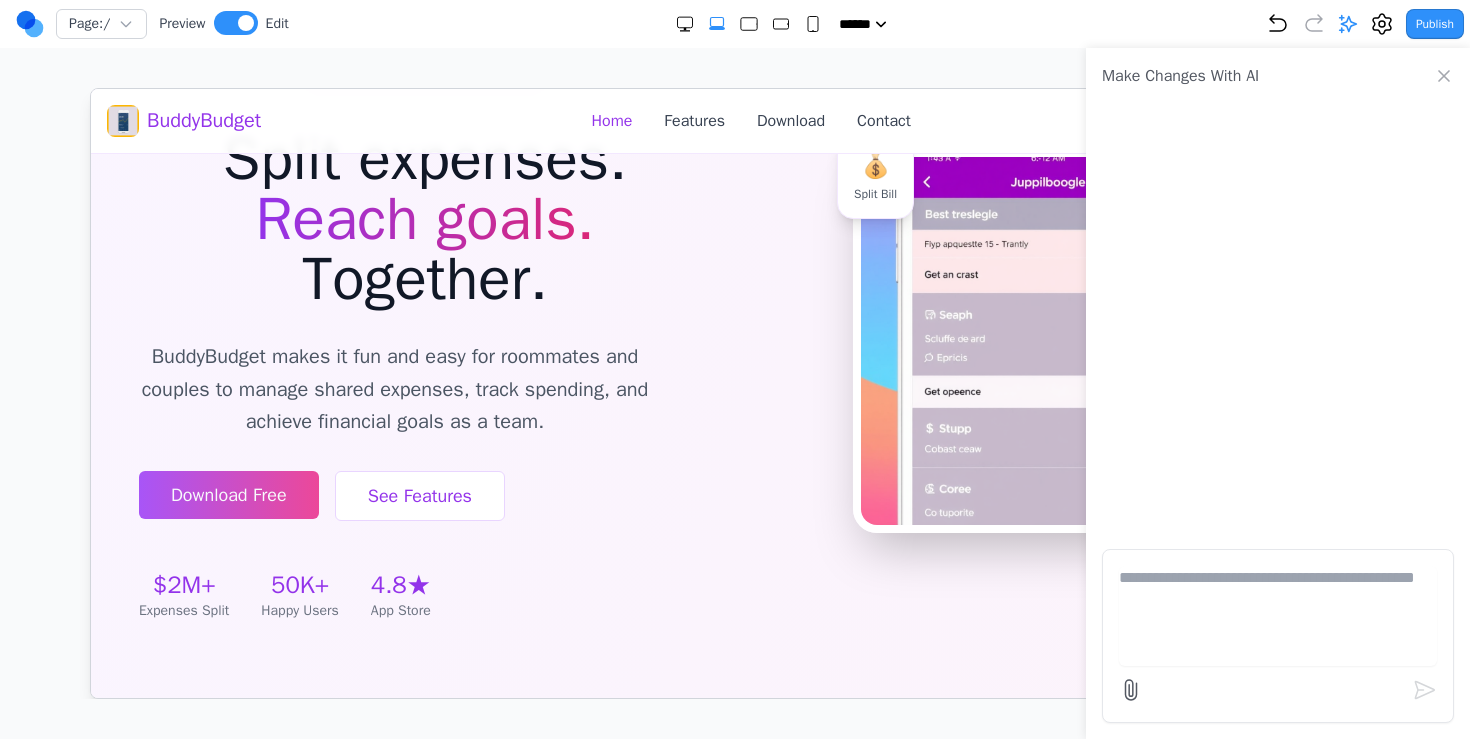click 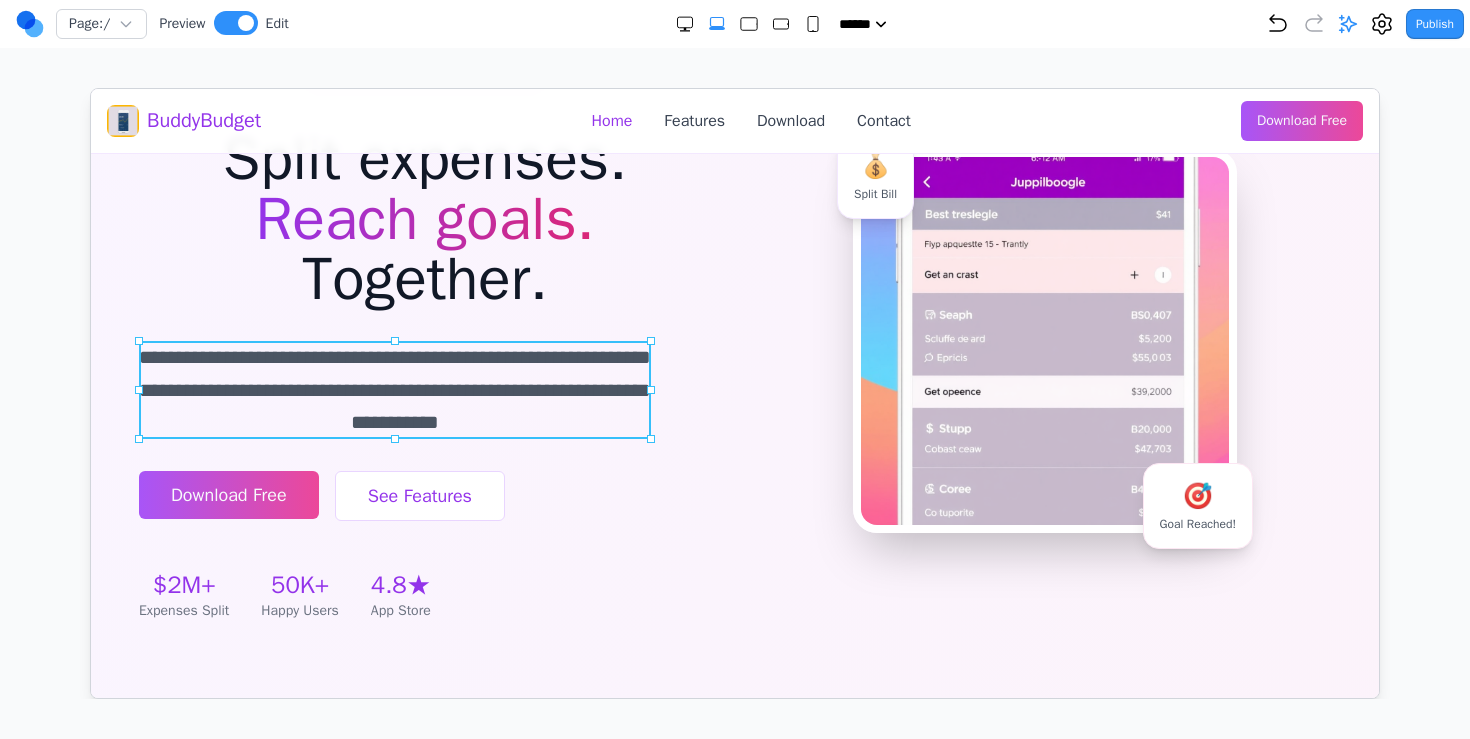 click on "**********" at bounding box center (394, 389) 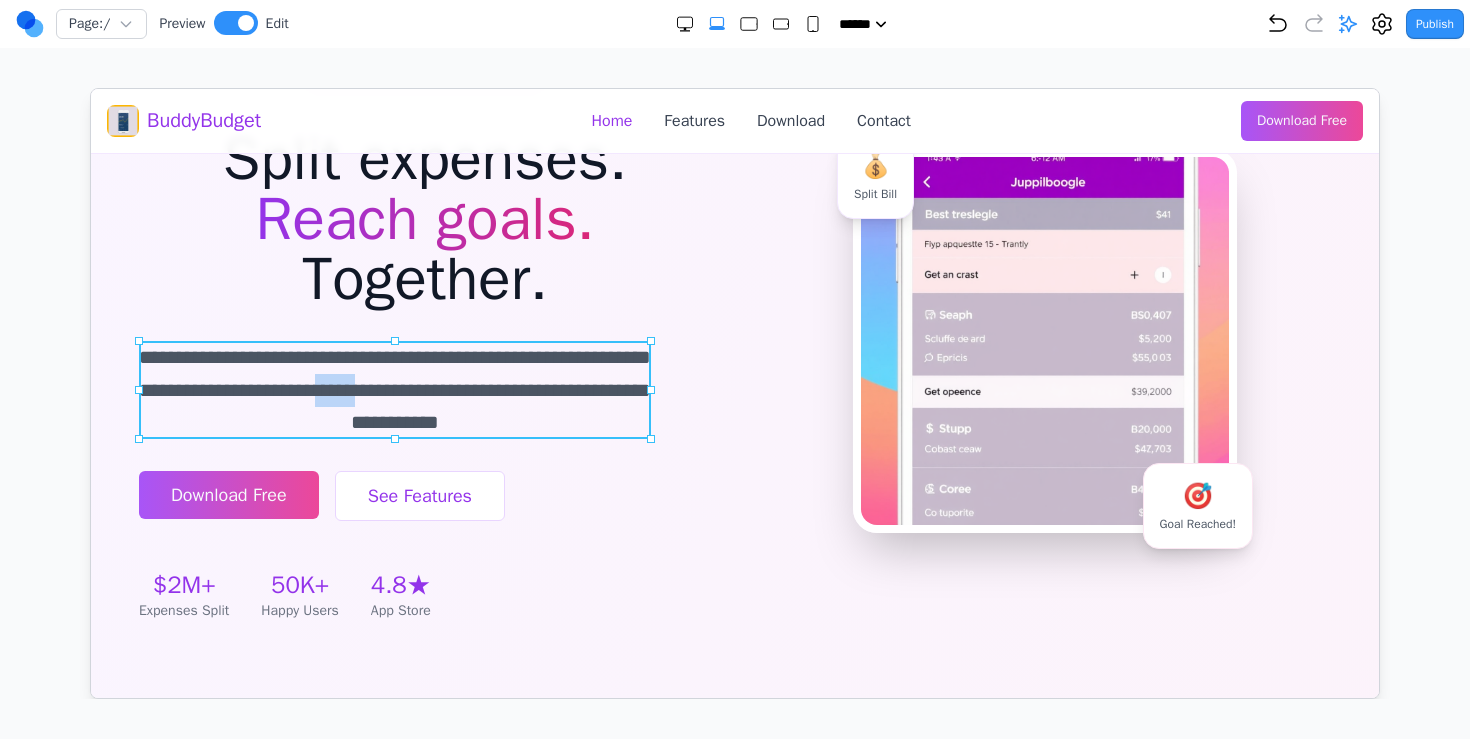 click on "**********" at bounding box center [394, 389] 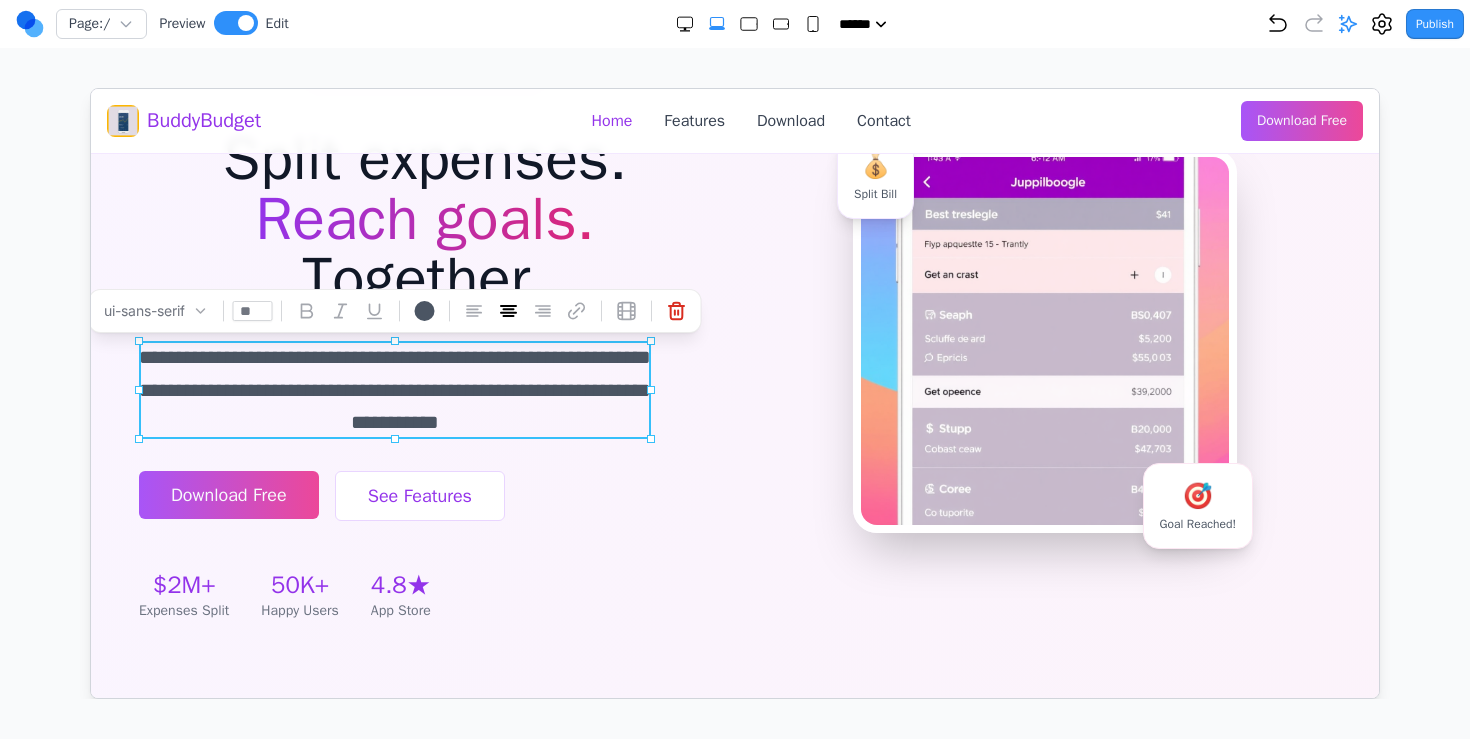 click on "Reach goals." at bounding box center (423, 218) 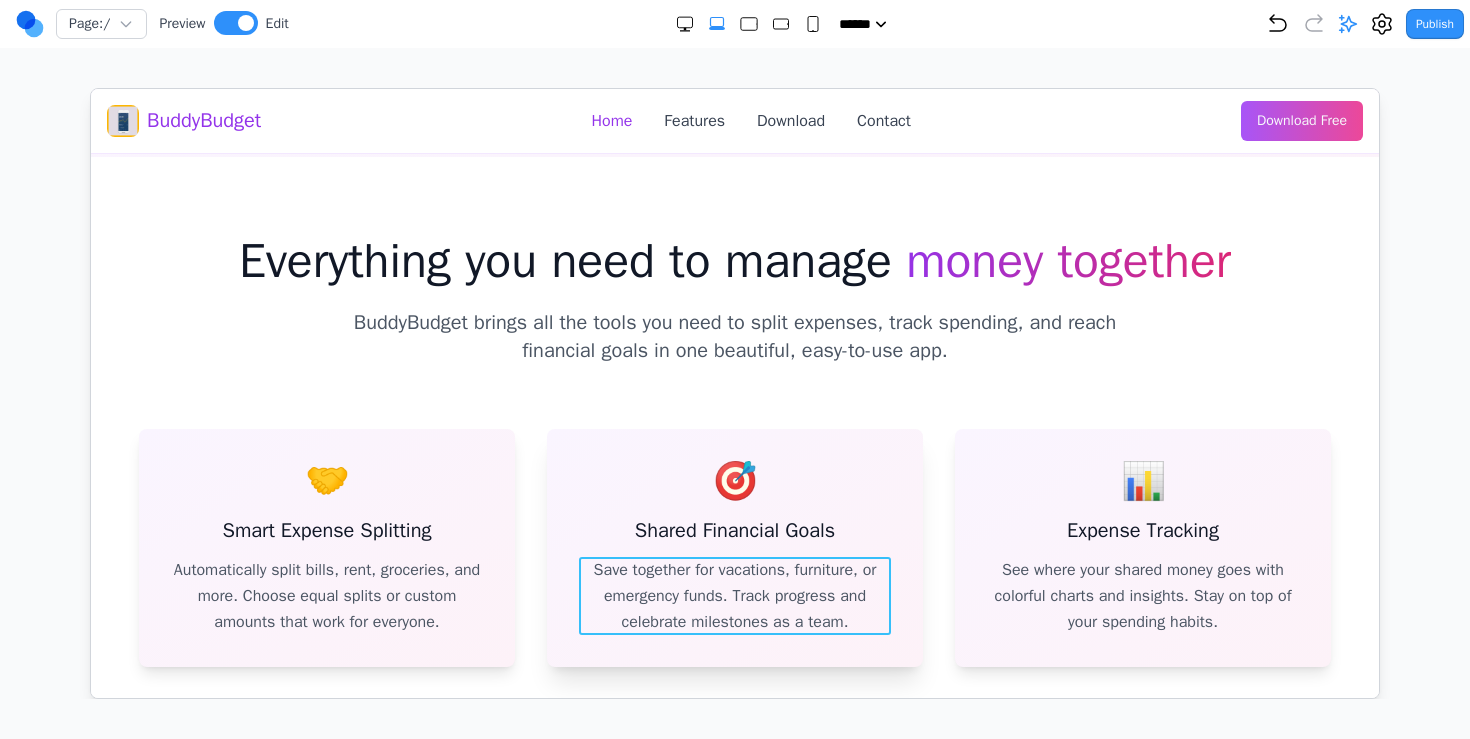 scroll, scrollTop: 750, scrollLeft: 0, axis: vertical 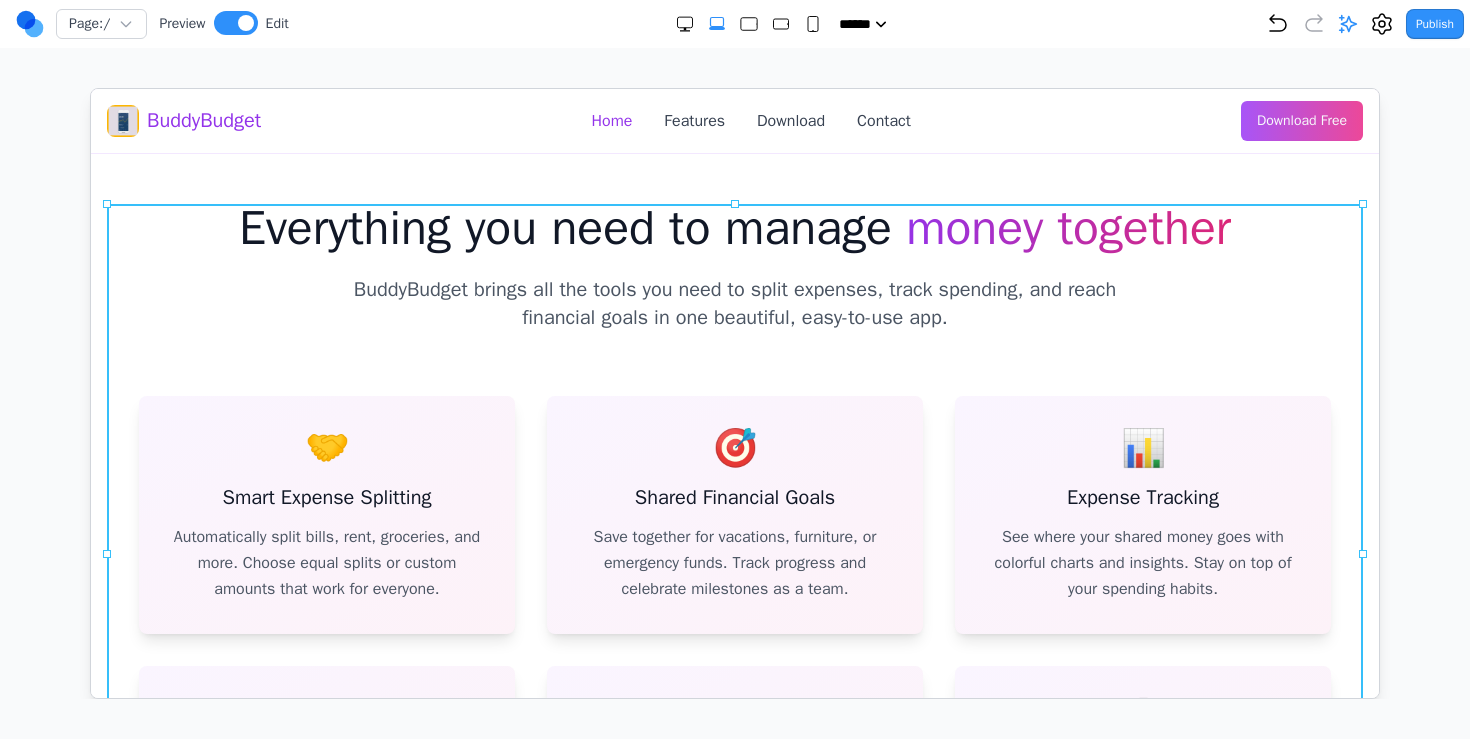 click on "Everything you need to manage   money together BuddyBudget brings all the tools you need to split expenses, track spending, and reach financial goals in one beautiful, easy-to-use app. 🤝 Smart Expense Splitting Automatically split bills, rent, groceries, and more. Choose equal splits or custom amounts that work for everyone. 🎯 Shared Financial Goals Save together for vacations, furniture, or emergency funds. Track progress and celebrate milestones as a team. 📊 Expense Tracking See where your shared money goes with colorful charts and insights. Stay on top of your spending habits. 🔔 Friendly Reminders Gentle notifications help everyone stay on track with payments and contributions - no awkward conversations needed. 🔄 Real-time Sync Everything updates instantly across all devices. Add an expense on your phone, see it immediately on your partner's. 🔒 Bank-level Security Your financial data is protected with enterprise-grade encryption. We never store your banking credentials." at bounding box center (734, 553) 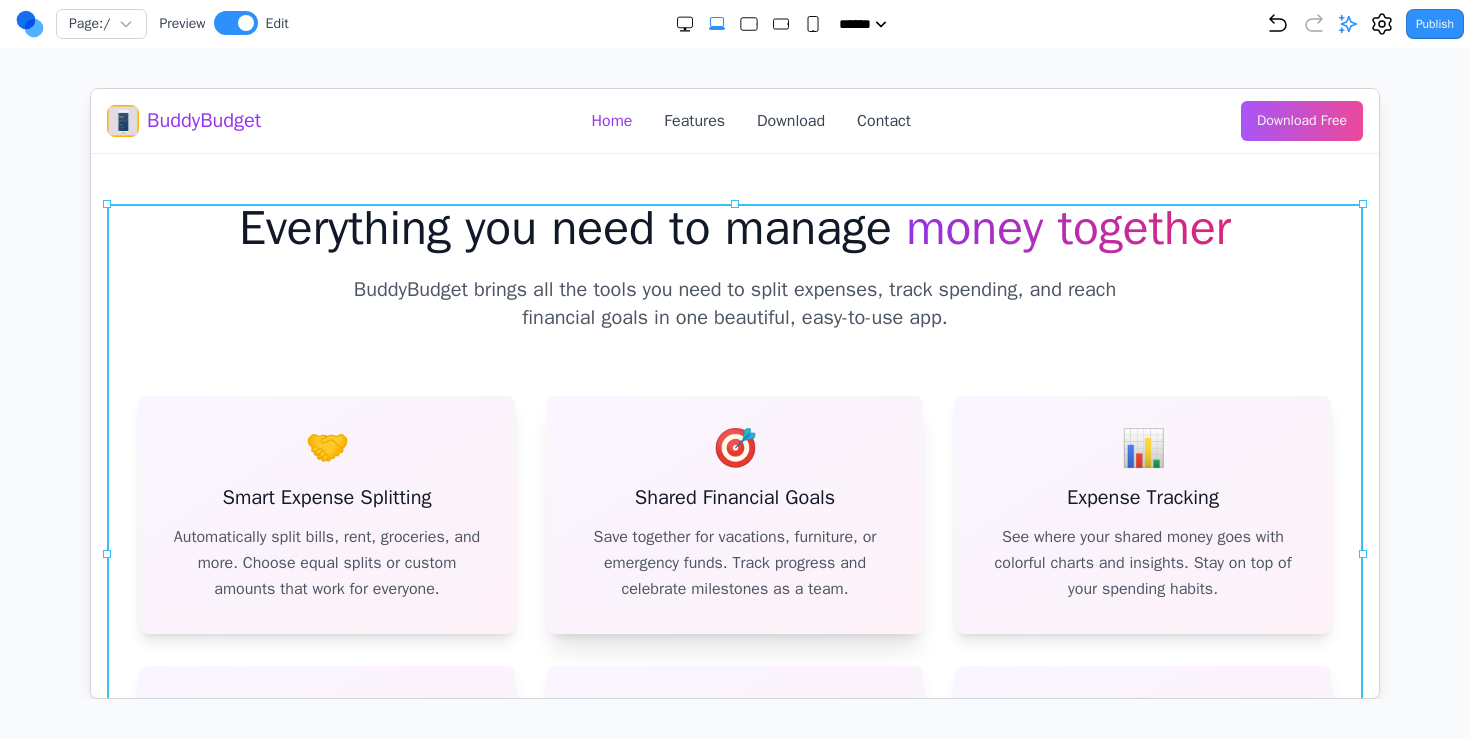 click on "🎯 Shared Financial Goals Save together for vacations, furniture, or emergency funds. Track progress and celebrate milestones as a team." at bounding box center [734, 514] 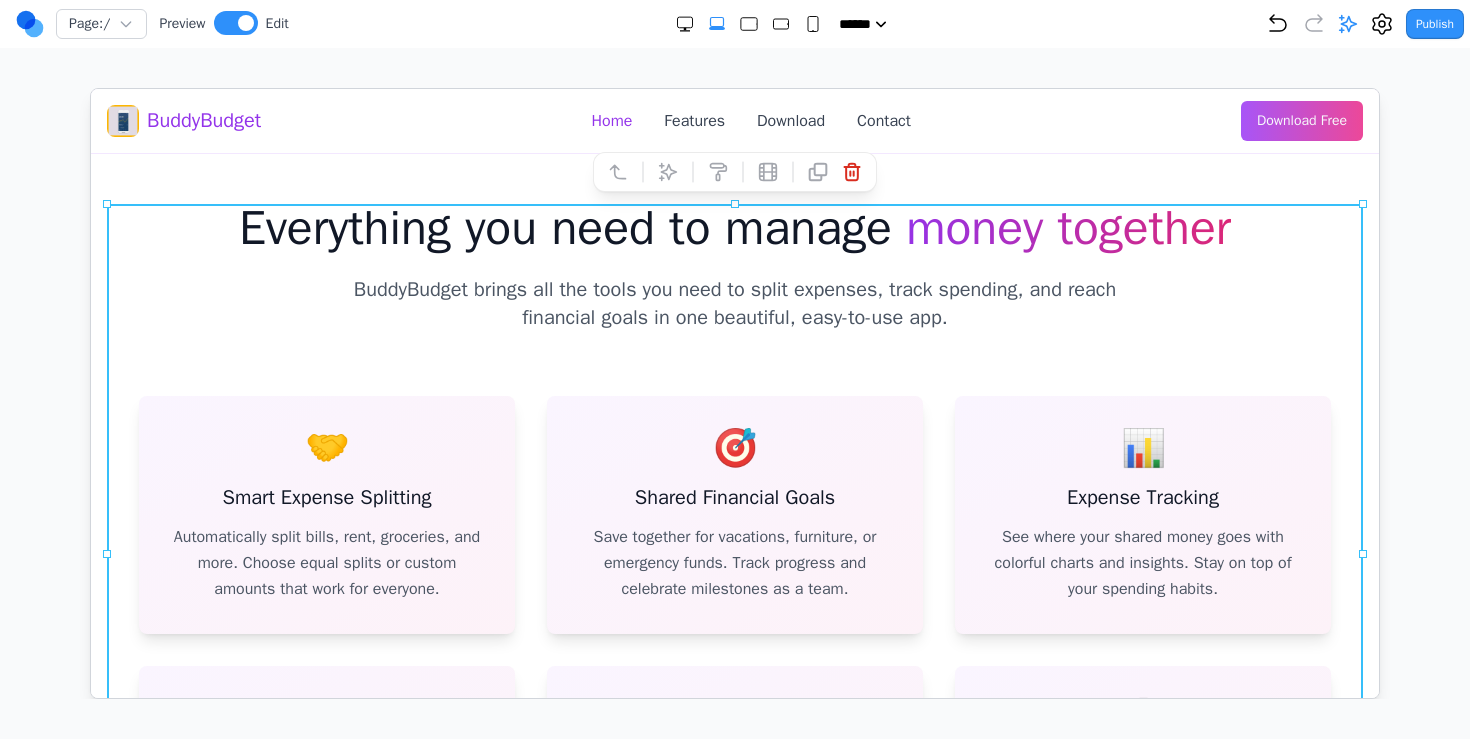 click on "BuddyBudget brings all the tools you need to split expenses, track spending, and reach financial goals in one beautiful, easy-to-use app." at bounding box center [734, 303] 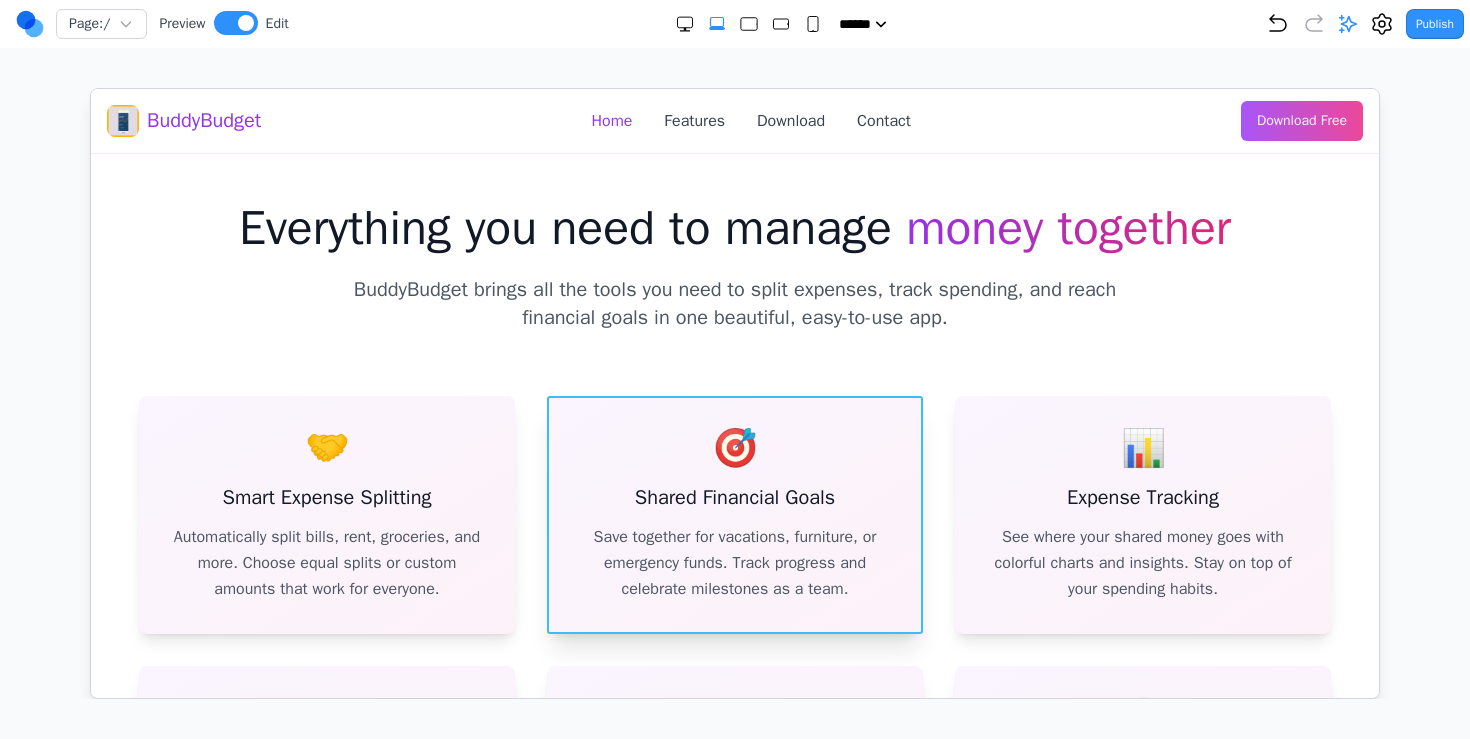 click on "🎯 Shared Financial Goals Save together for vacations, furniture, or emergency funds. Track progress and celebrate milestones as a team." at bounding box center (734, 514) 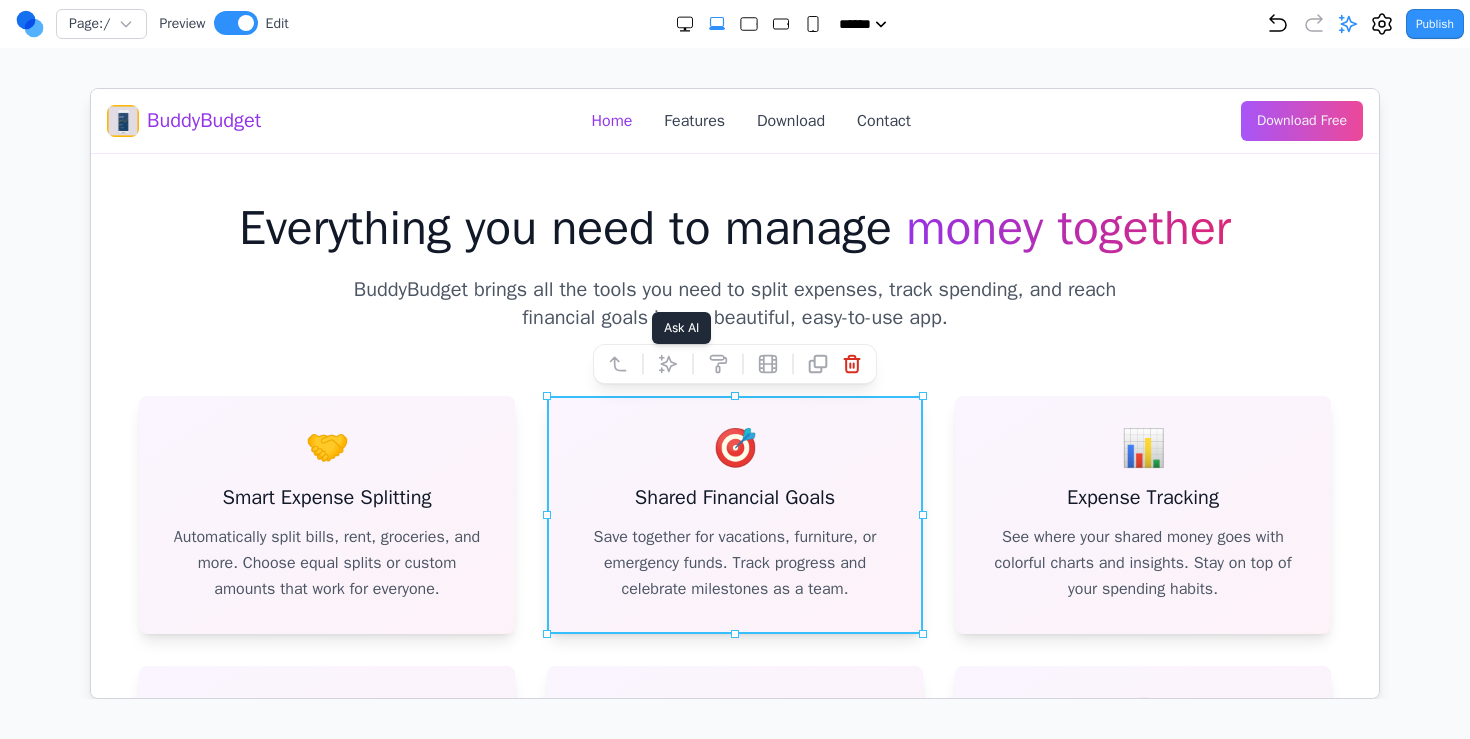 click 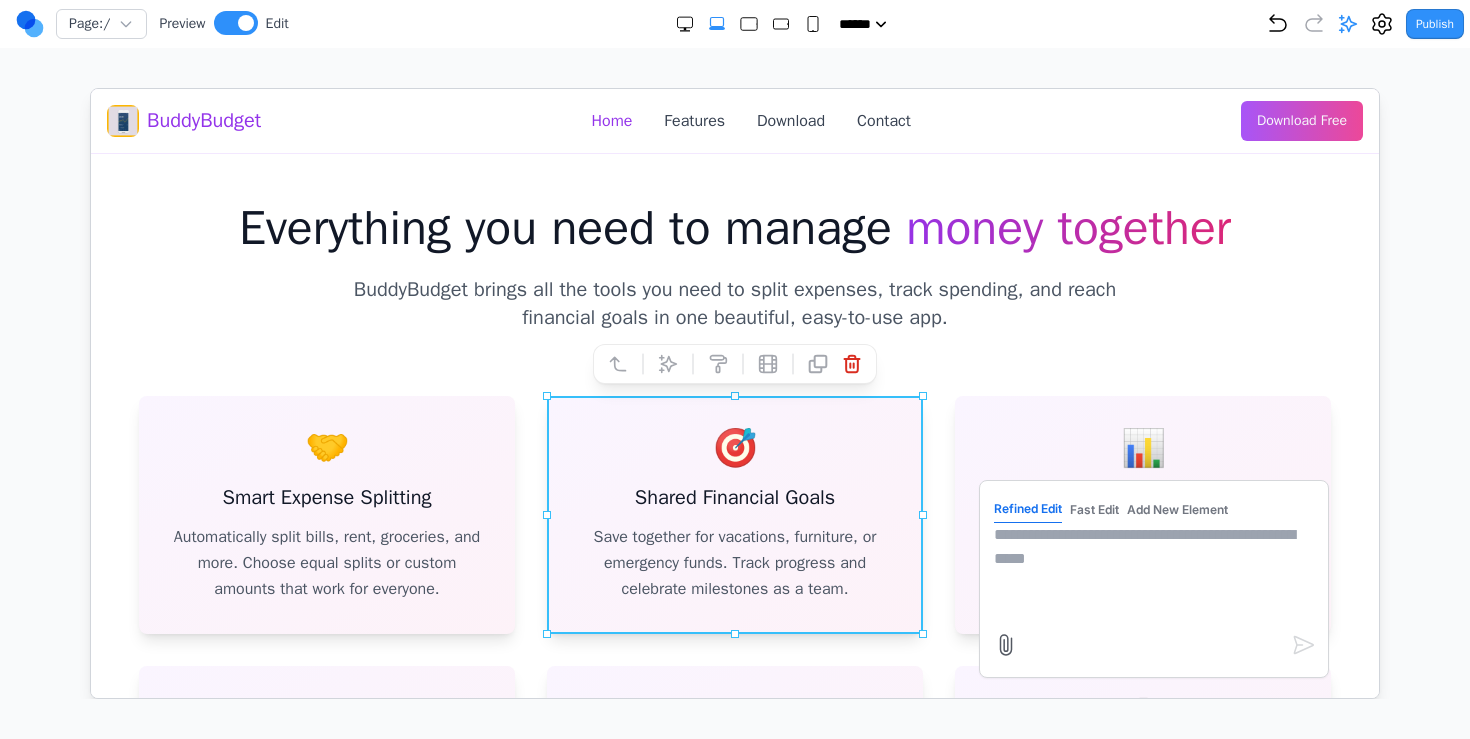 click 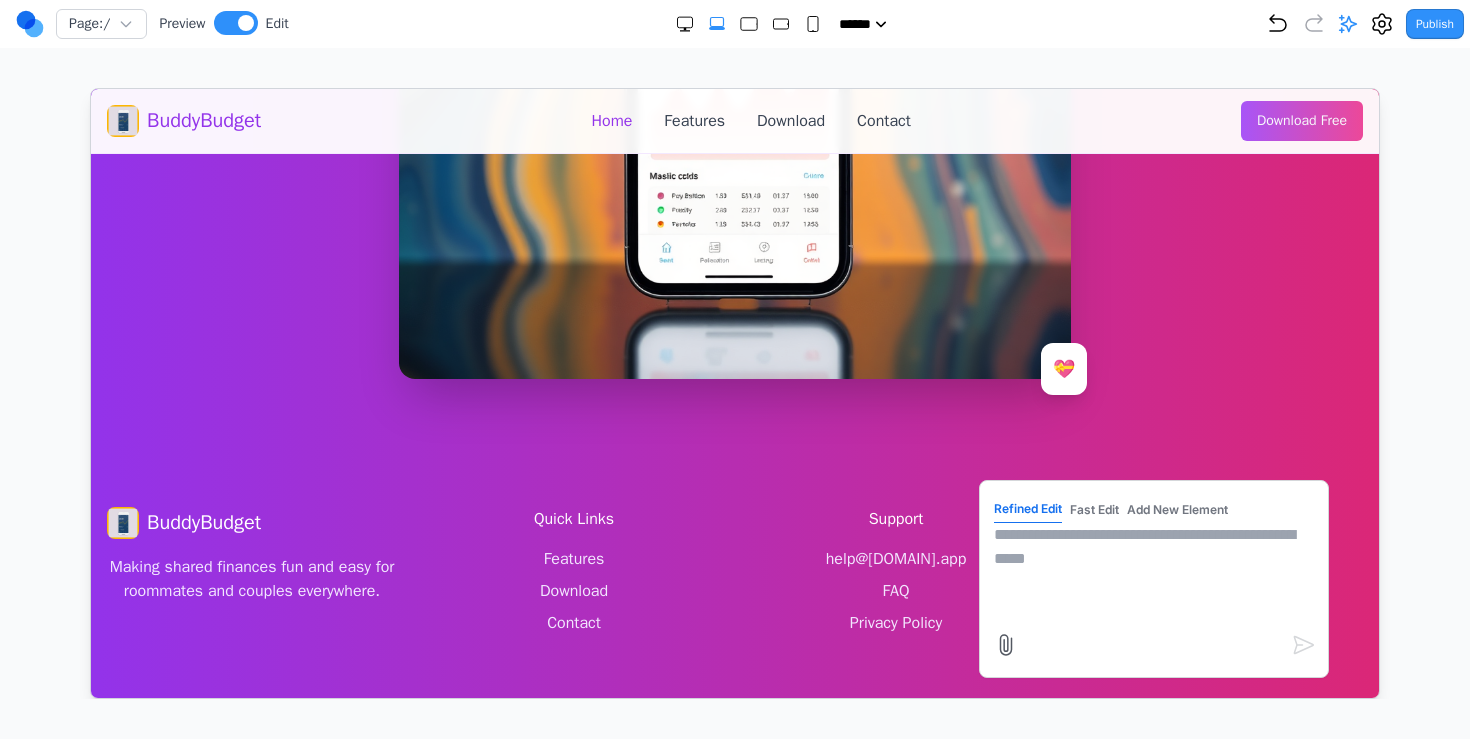 scroll, scrollTop: 3000, scrollLeft: 0, axis: vertical 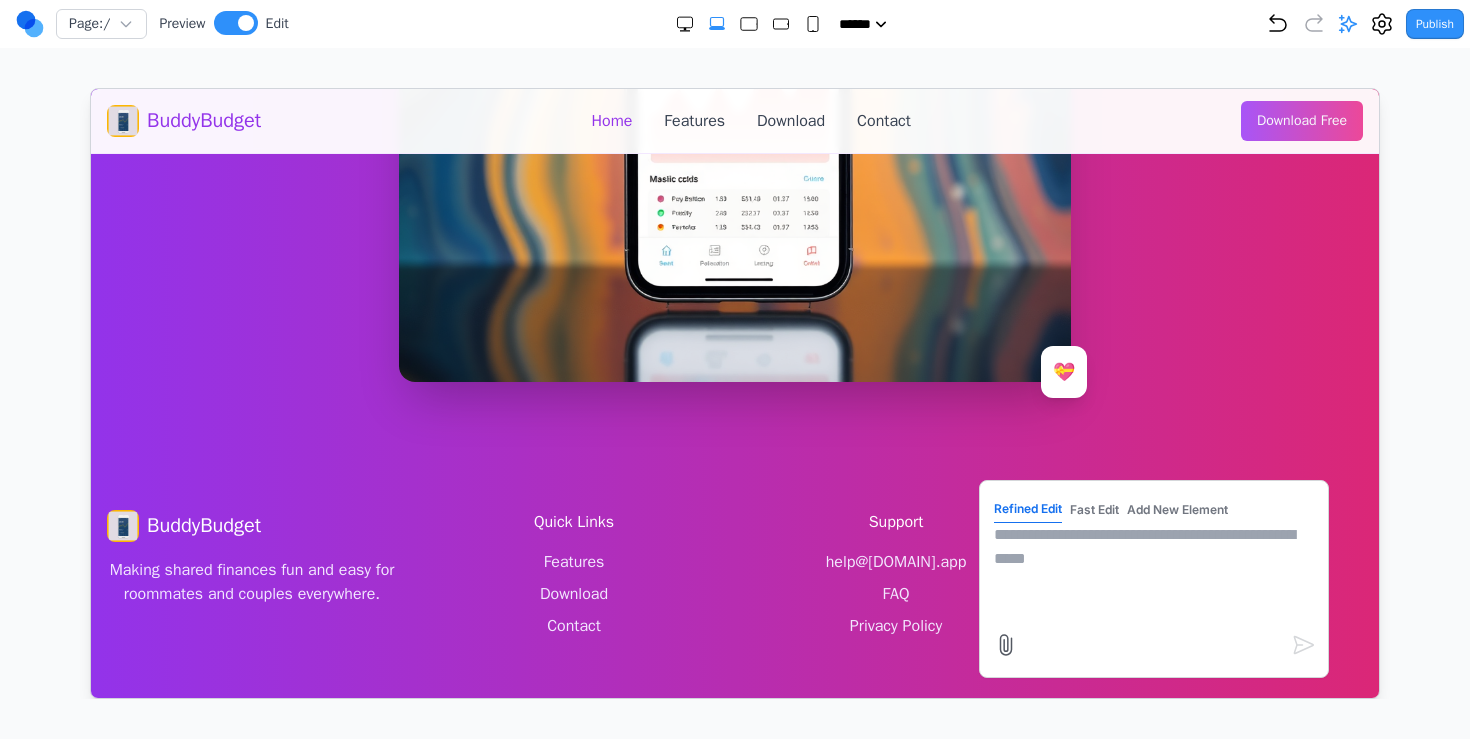 click at bounding box center [735, 393] 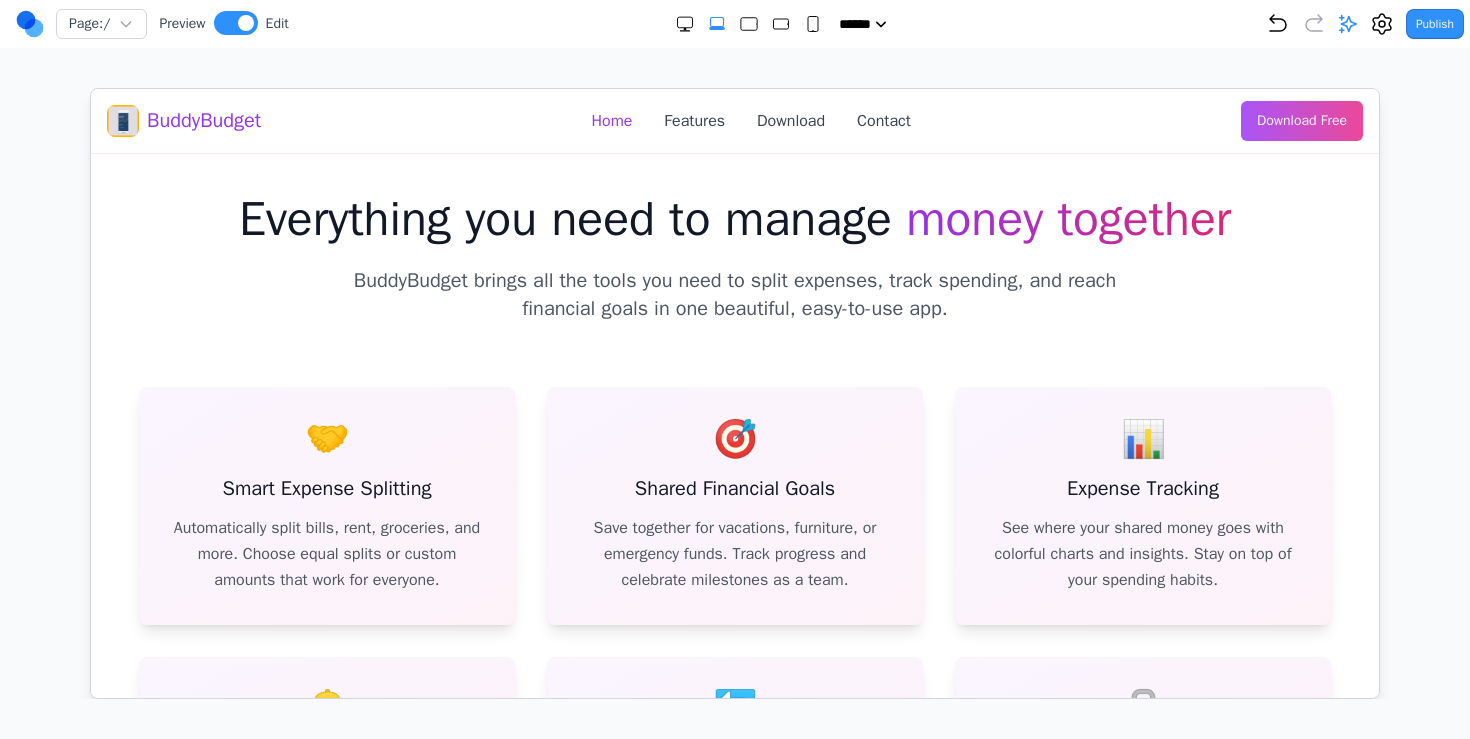 scroll, scrollTop: 0, scrollLeft: 0, axis: both 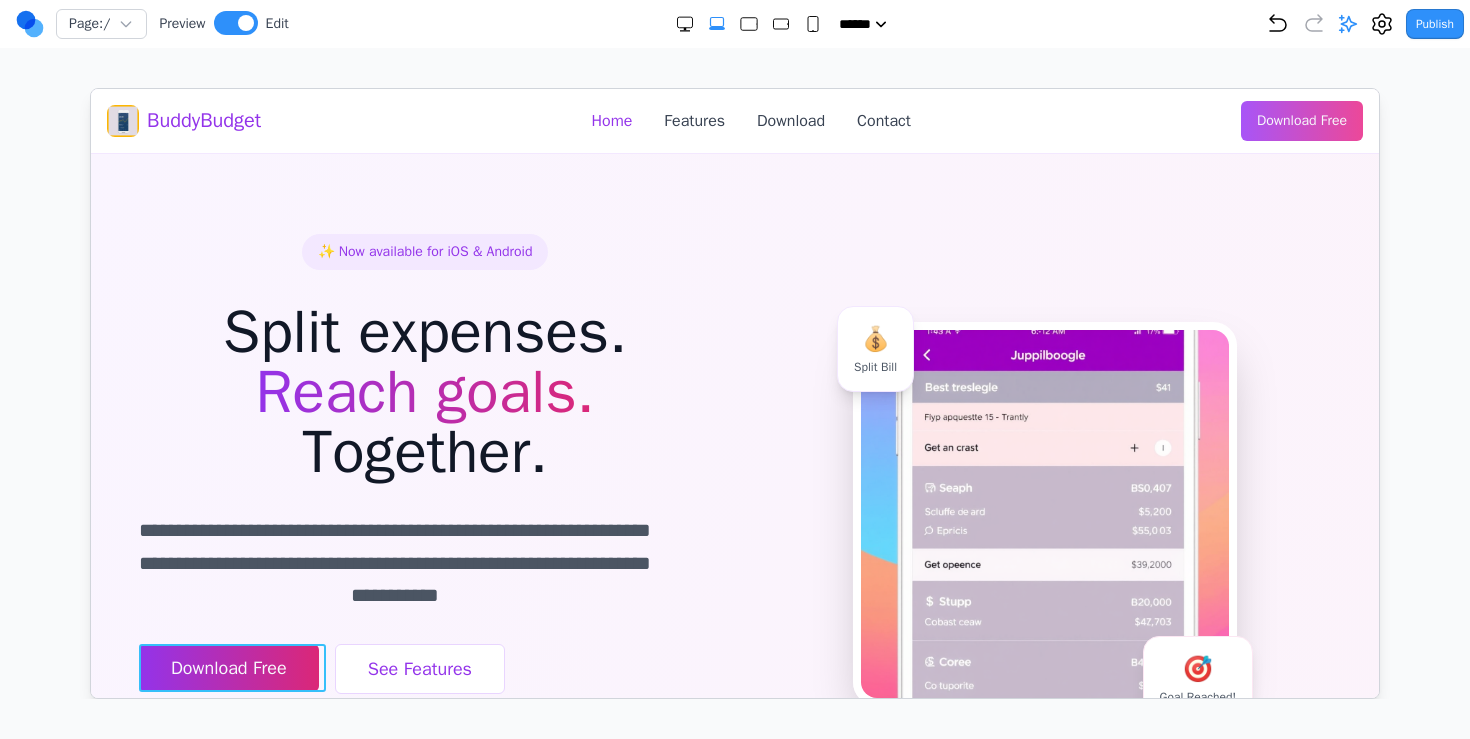 click on "Download Free" at bounding box center [228, 667] 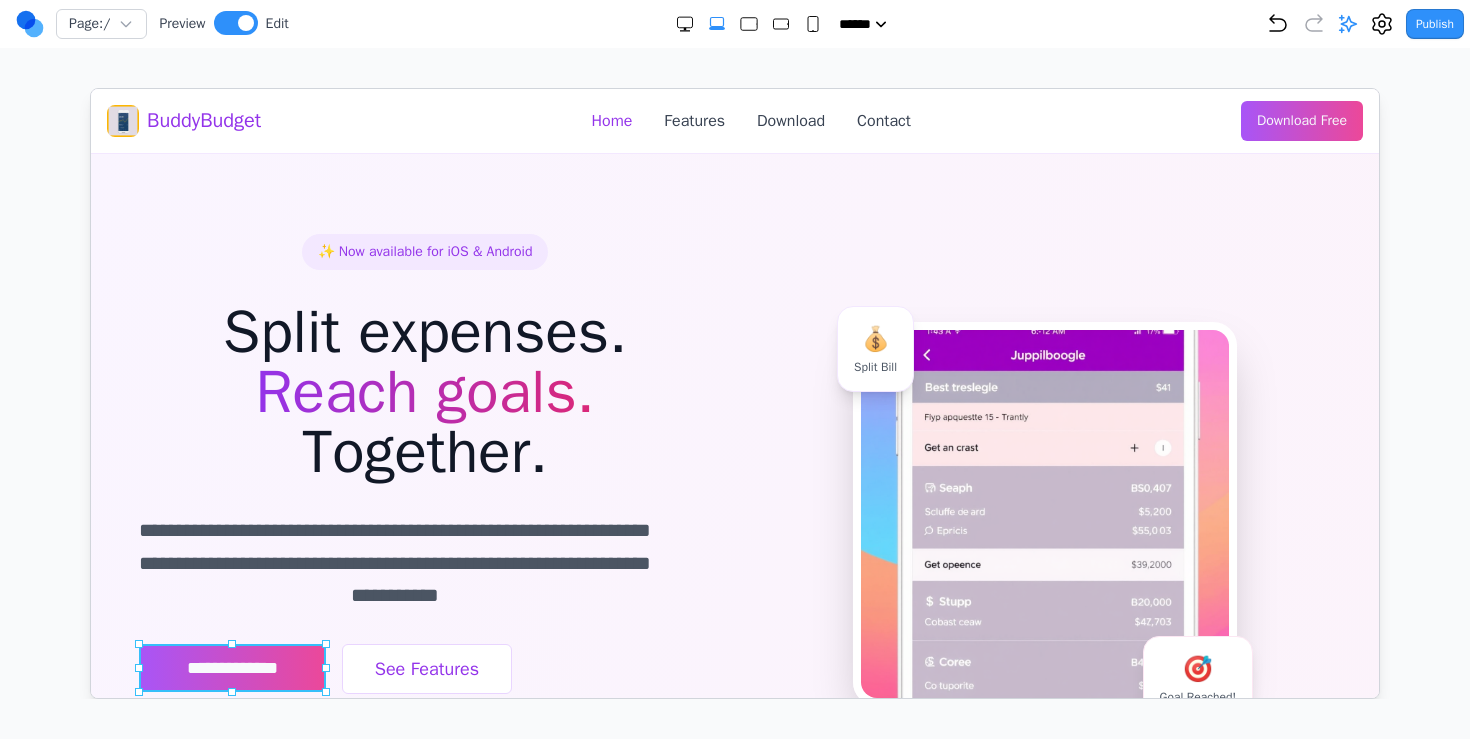 click on "**********" at bounding box center [231, 667] 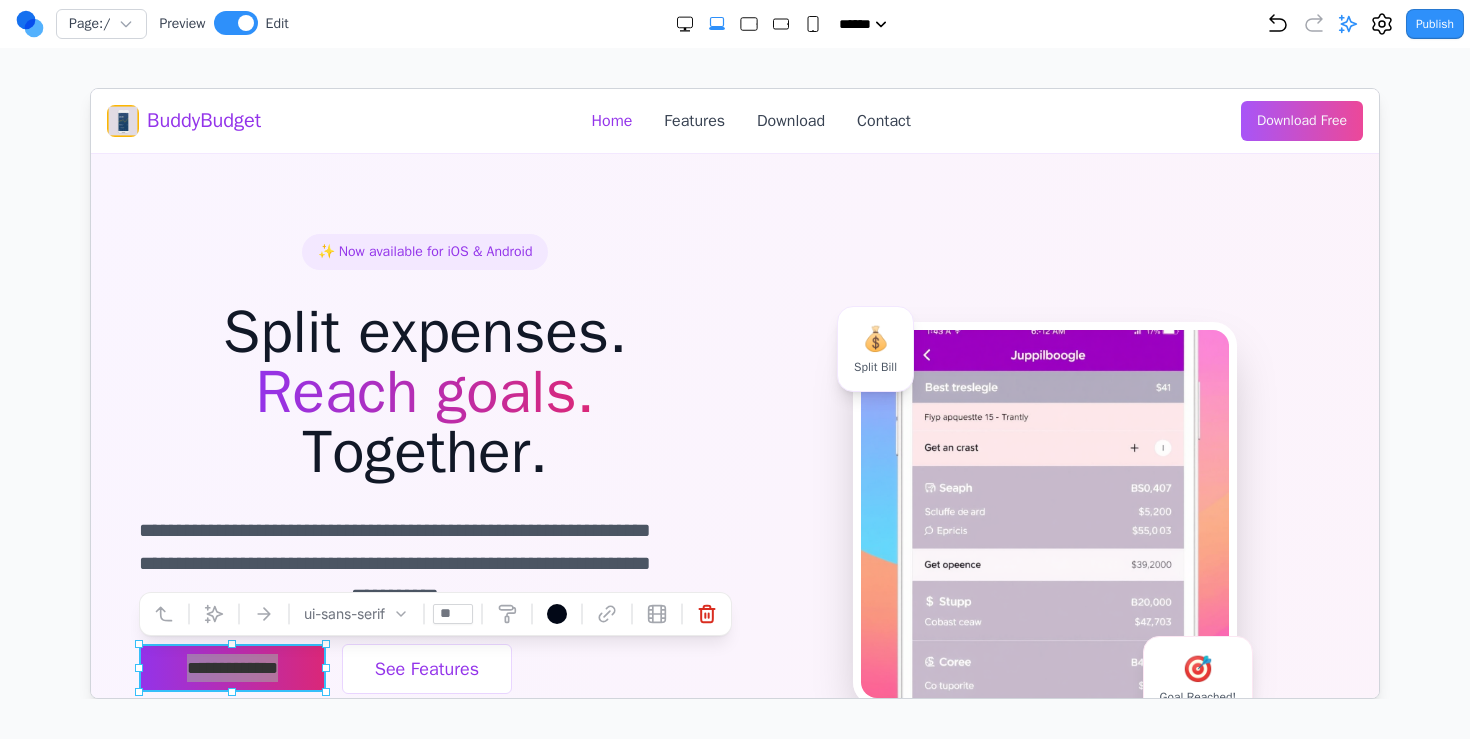 click on "**********" at bounding box center [231, 667] 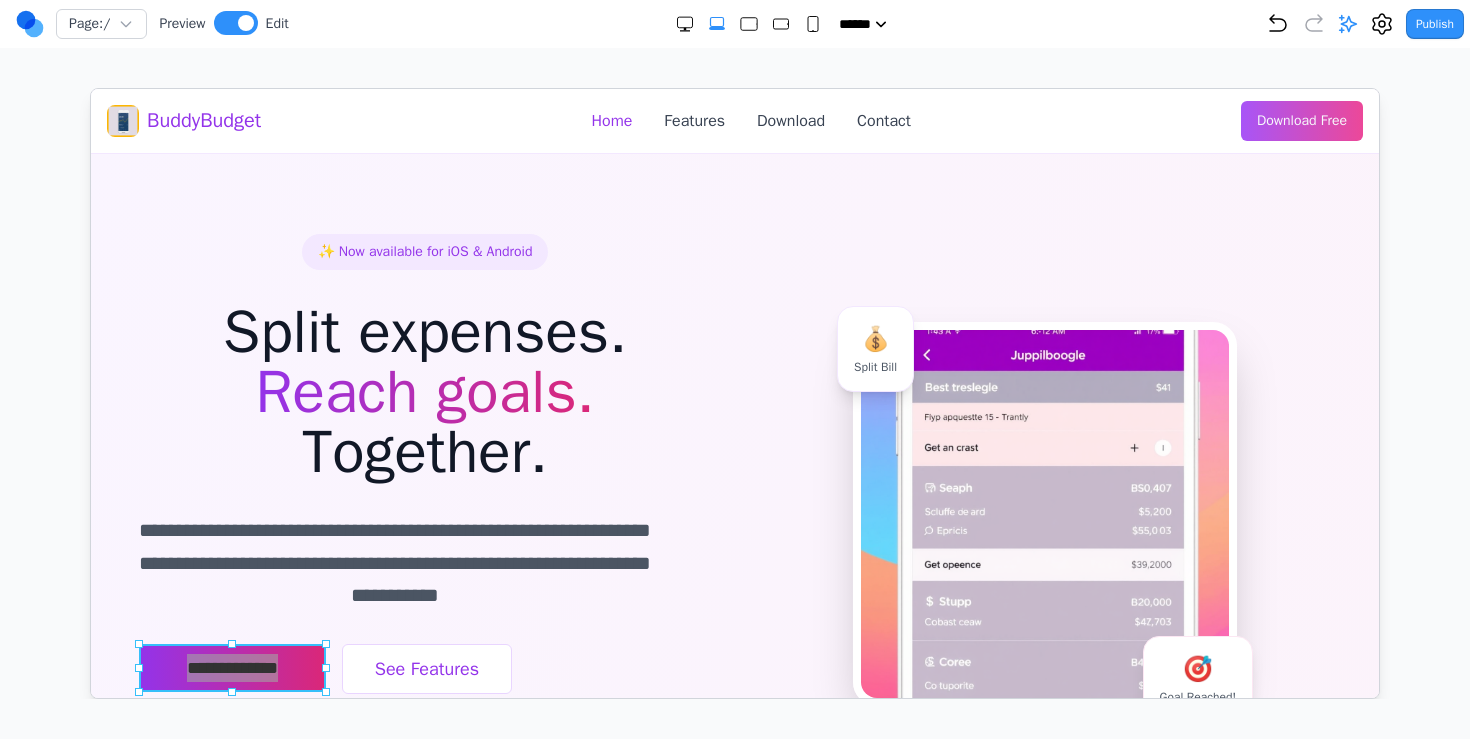 click on "**********" at bounding box center [231, 667] 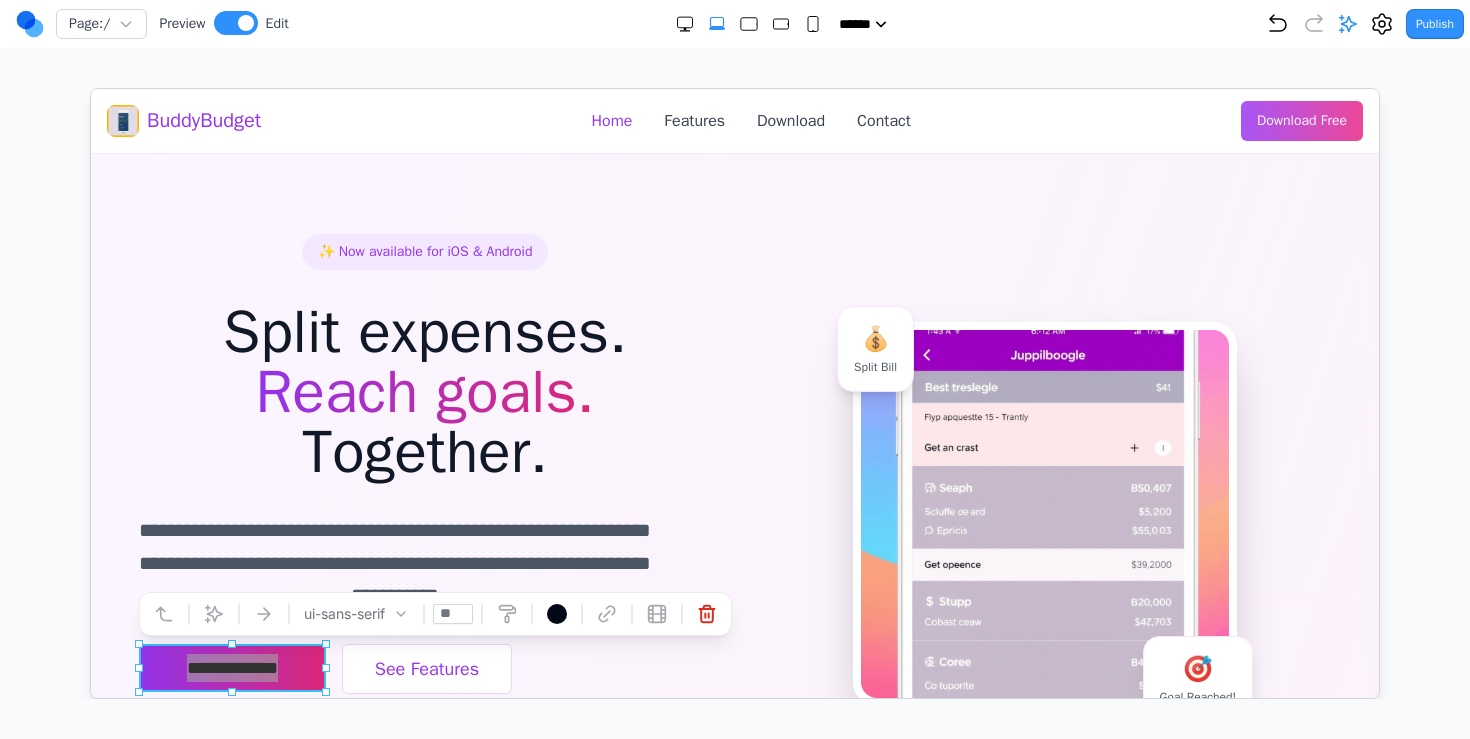 click on "**********" at bounding box center [231, 667] 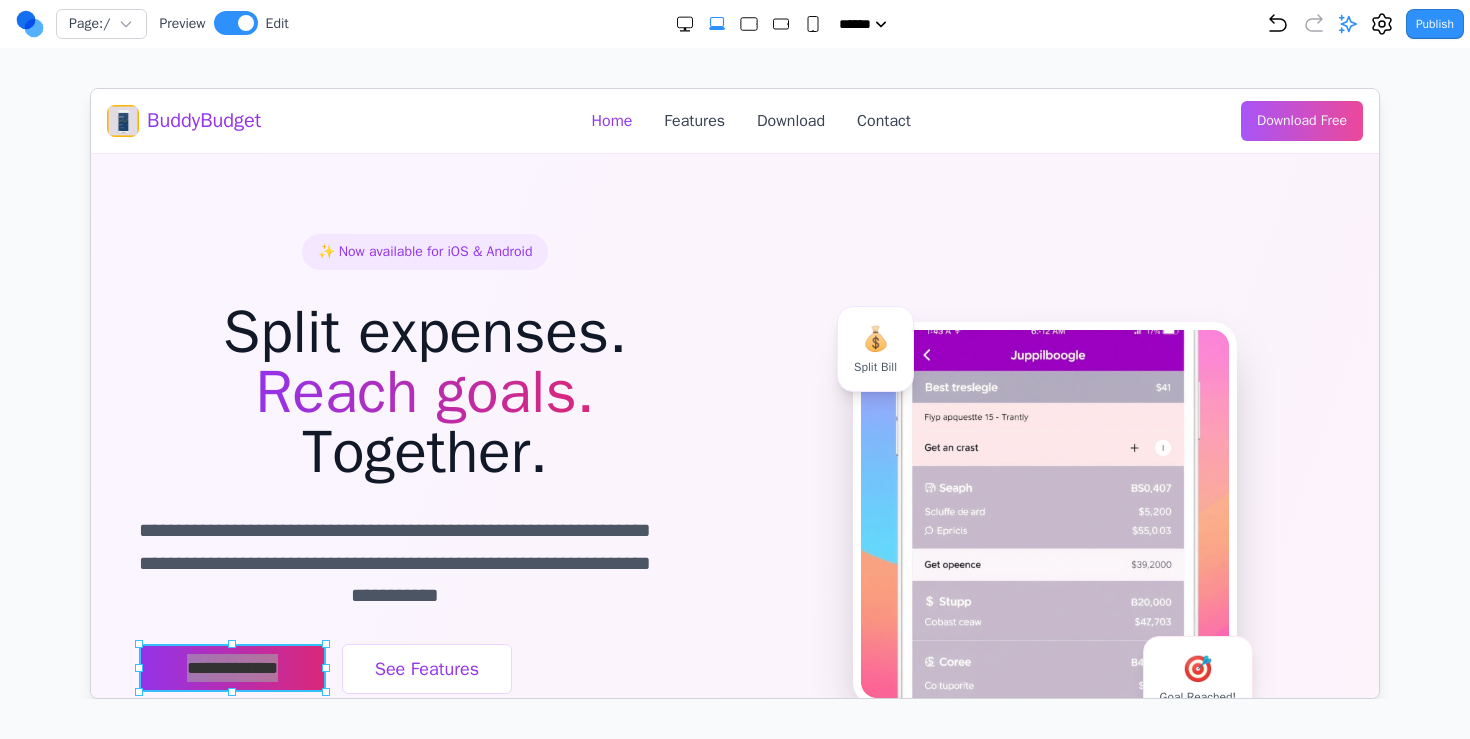 click on "**********" at bounding box center (231, 667) 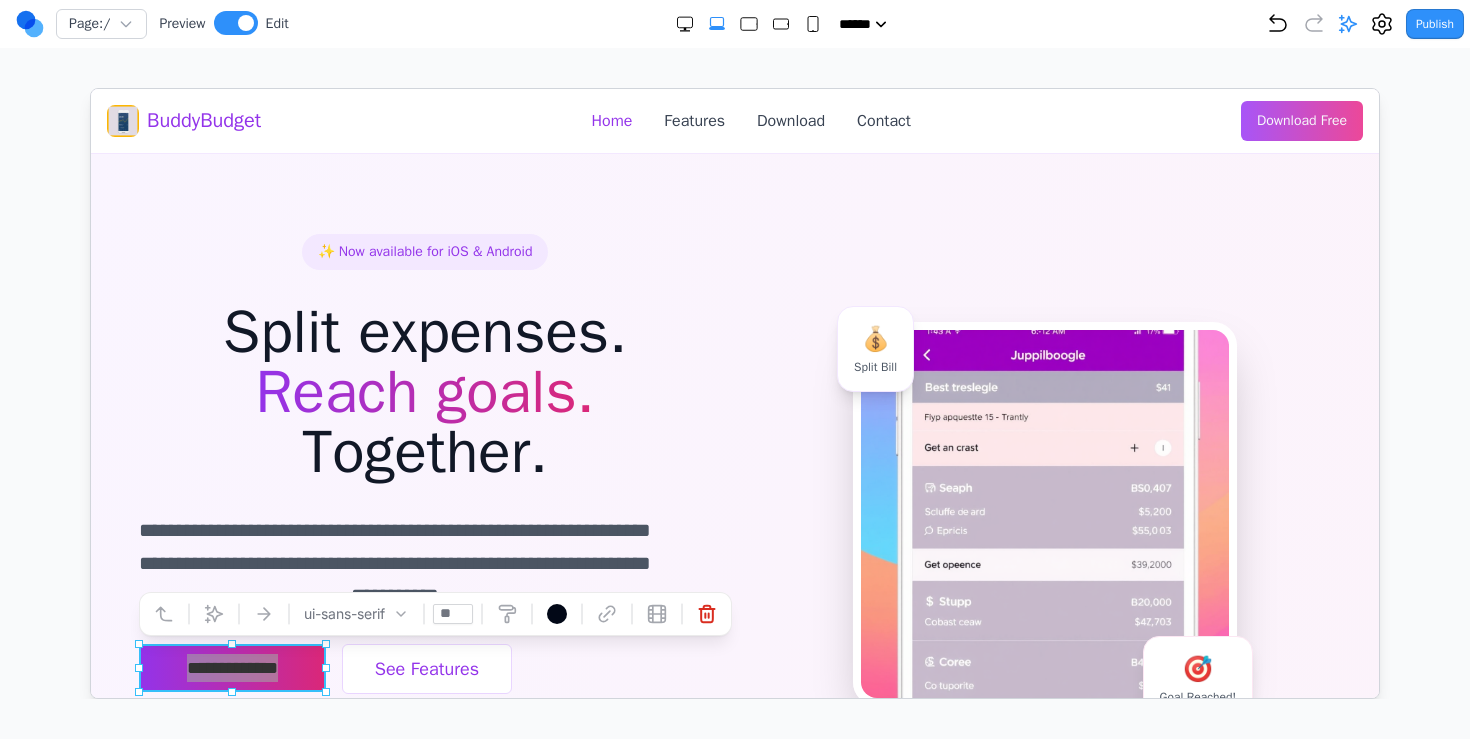 click on "**********" at bounding box center (231, 667) 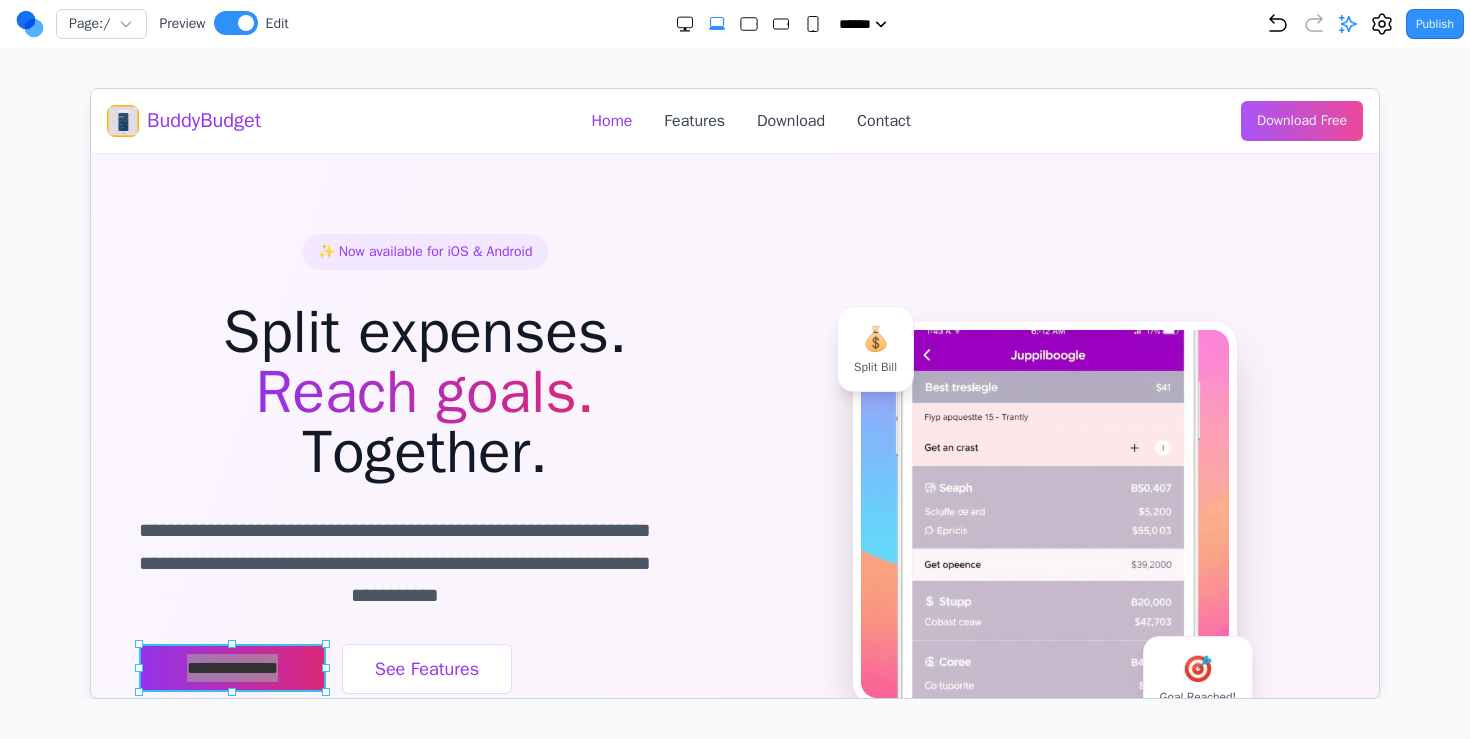 click on "**********" at bounding box center [231, 667] 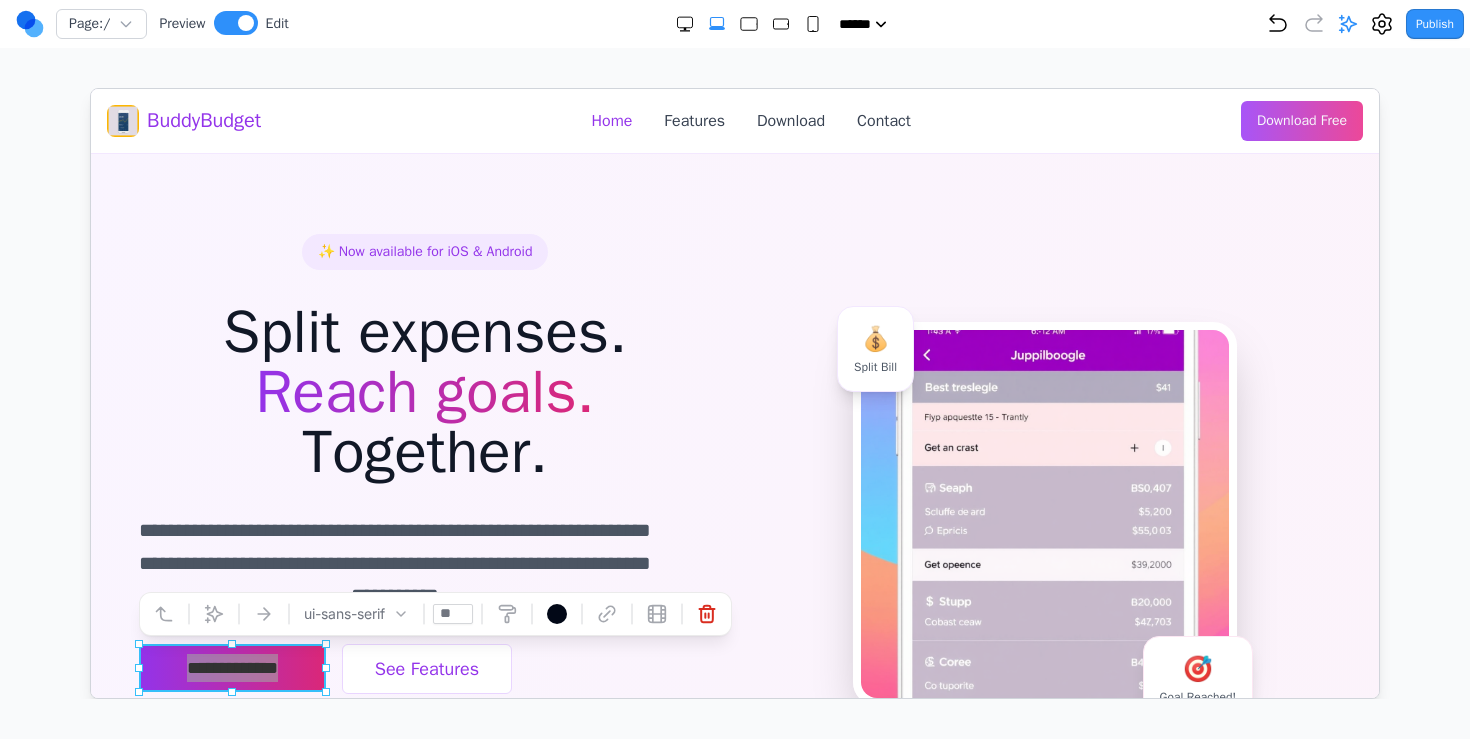 click on "**********" at bounding box center (231, 667) 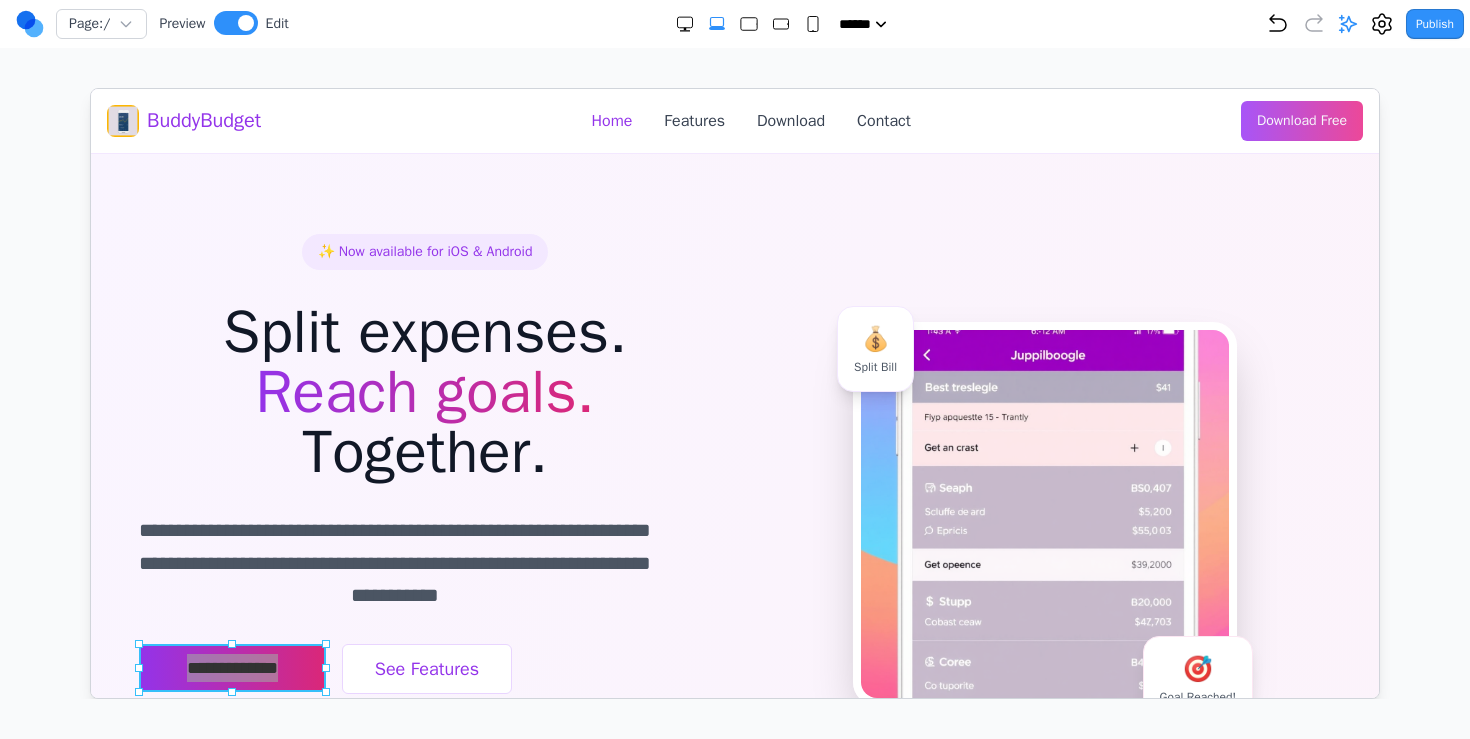 click on "**********" at bounding box center (231, 667) 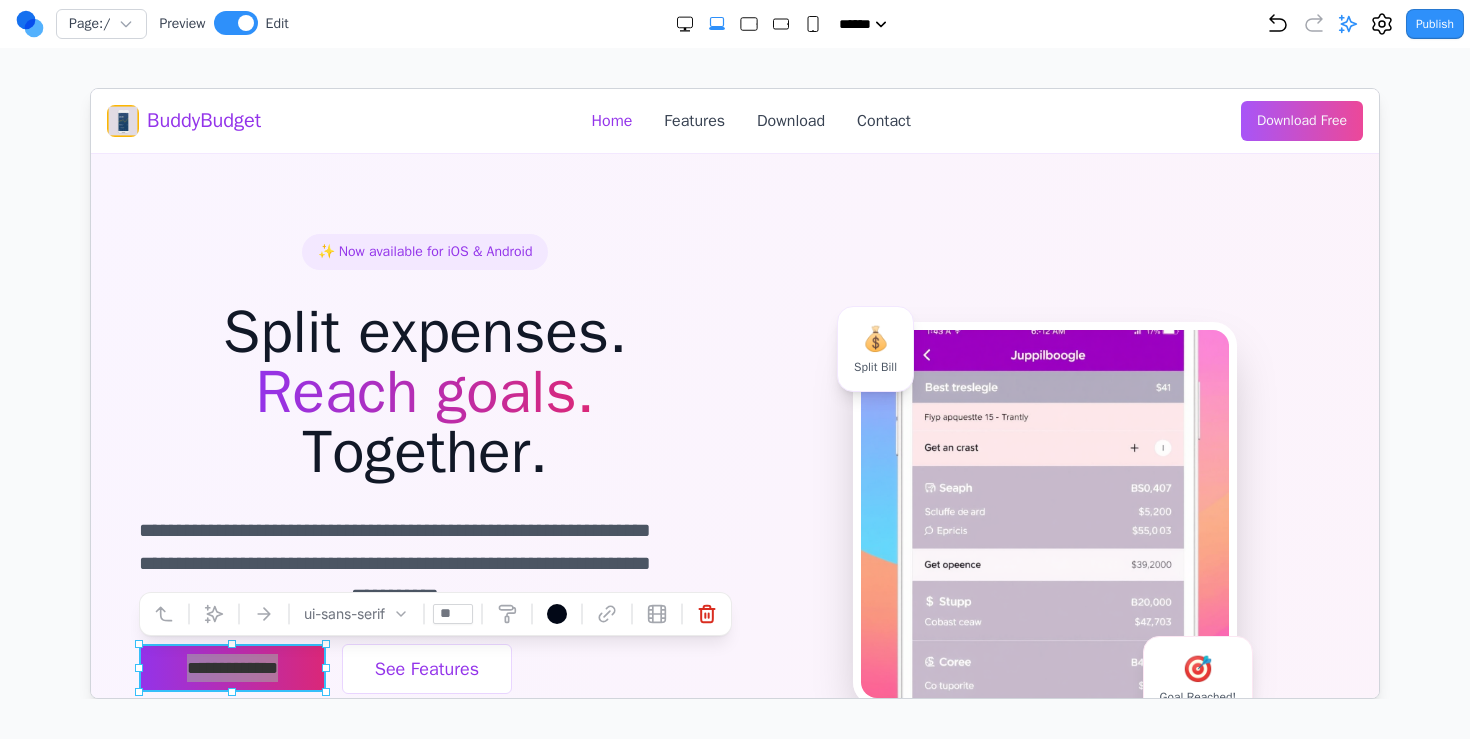 click on "**********" at bounding box center [231, 667] 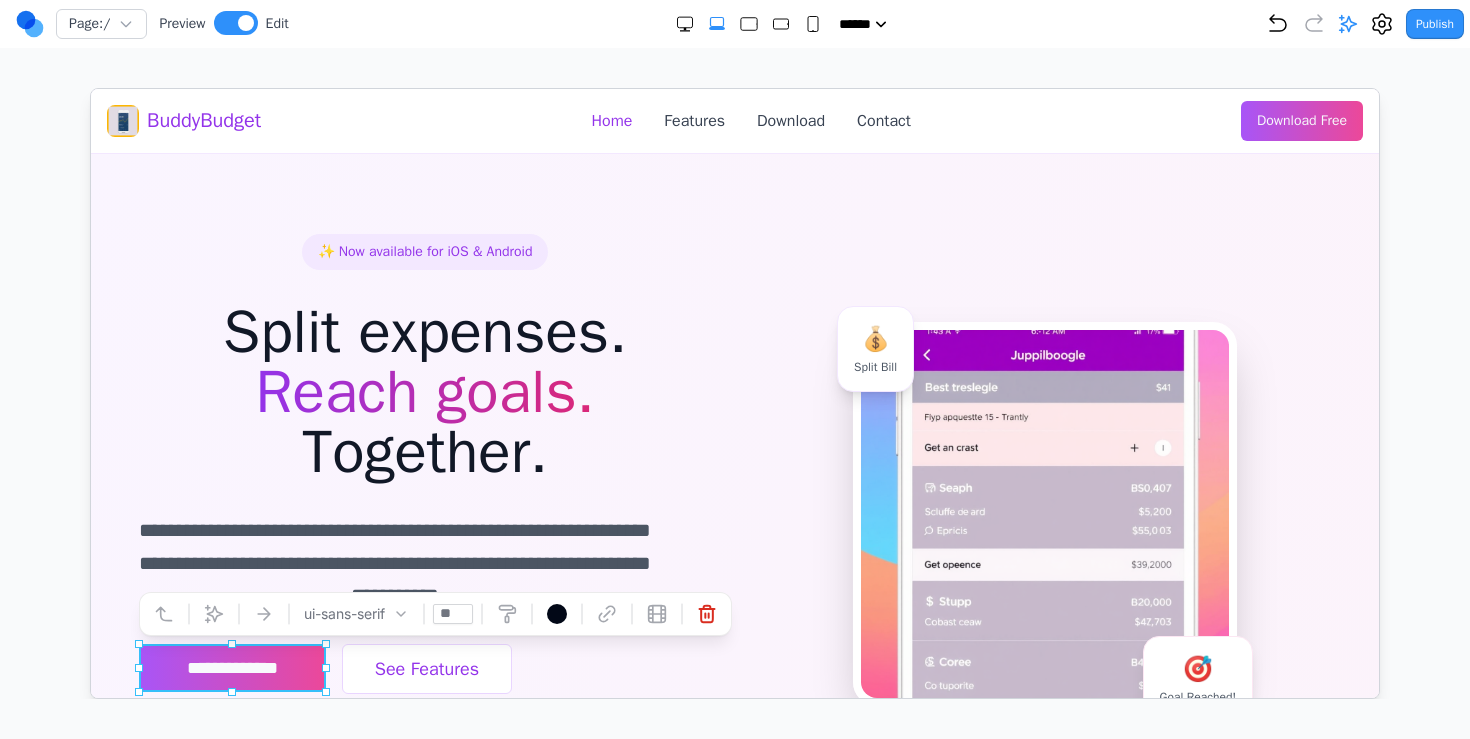 click on "**********" at bounding box center [424, 668] 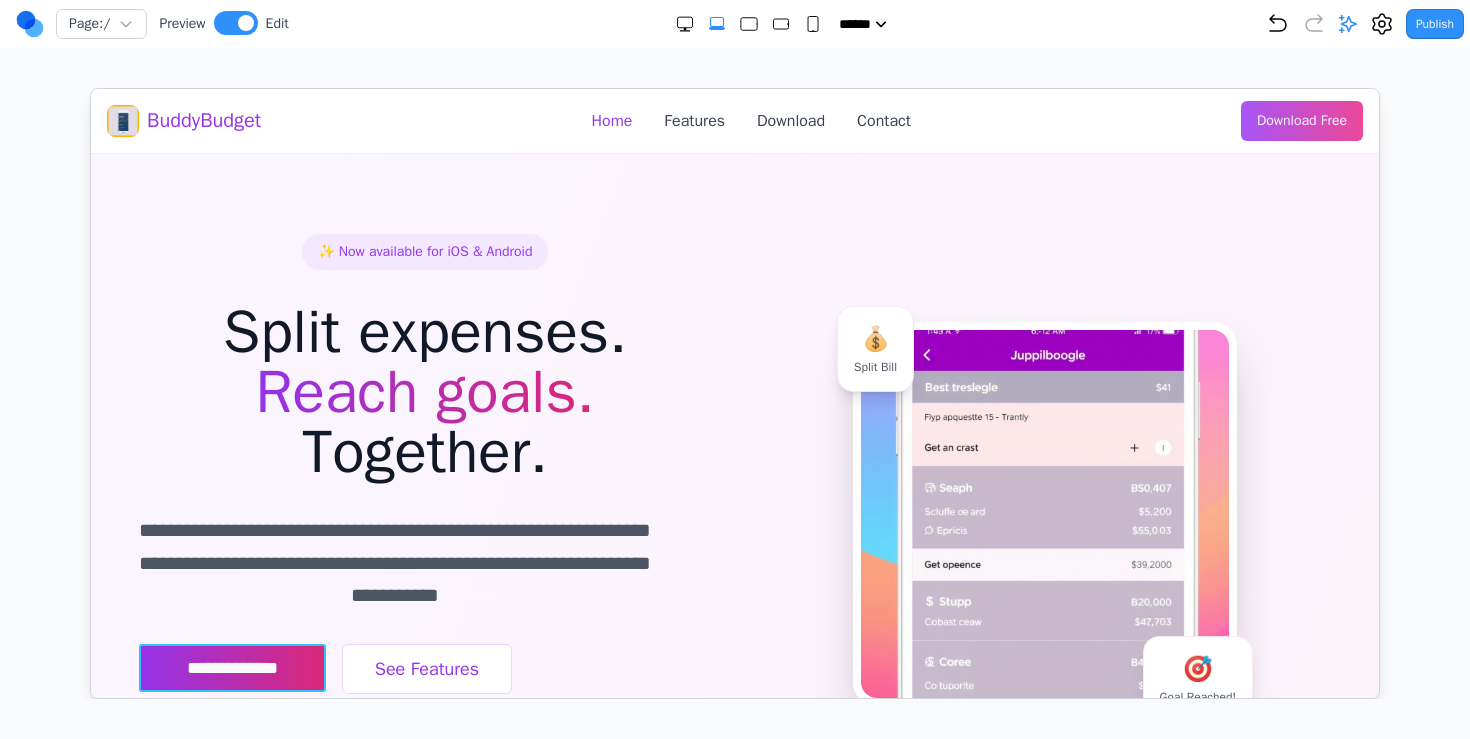 click on "**********" at bounding box center [231, 667] 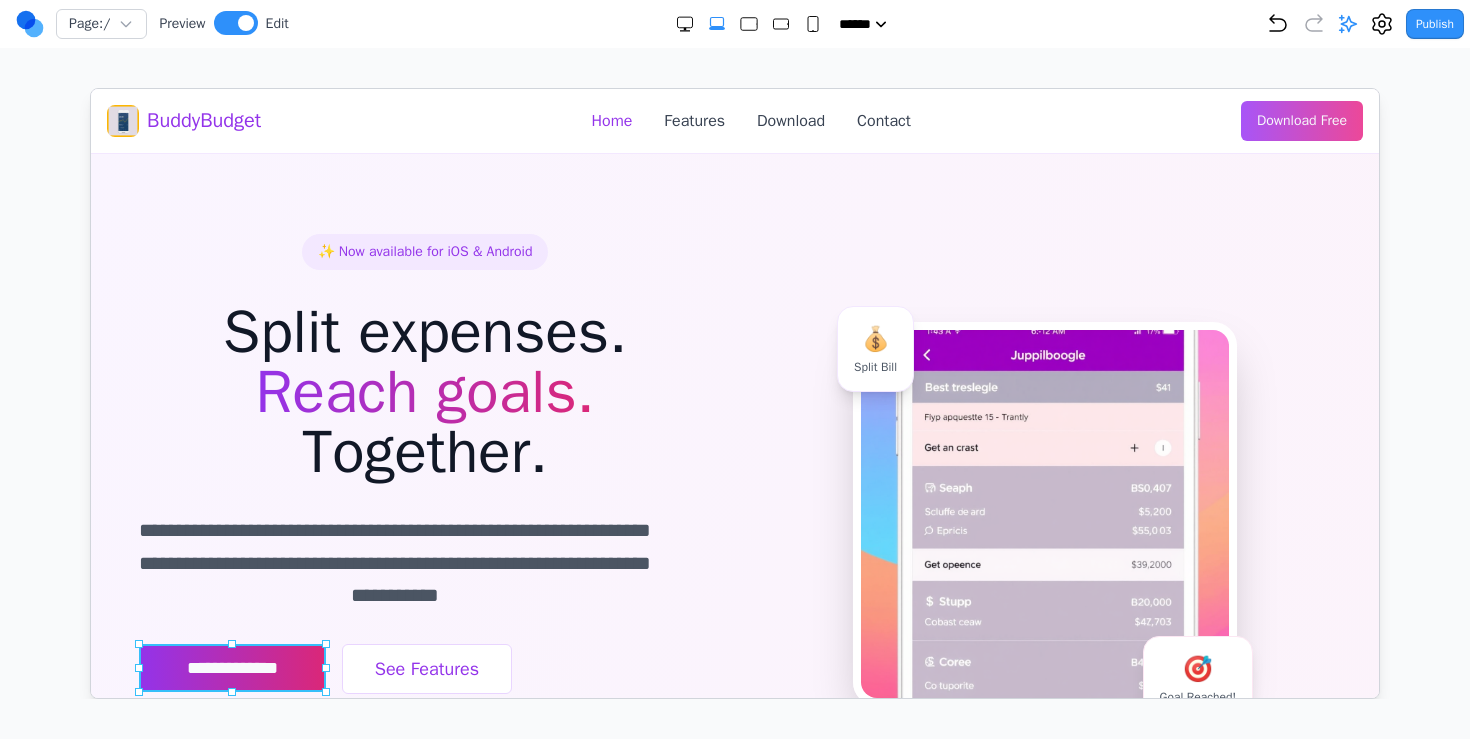 click on "**********" at bounding box center (231, 667) 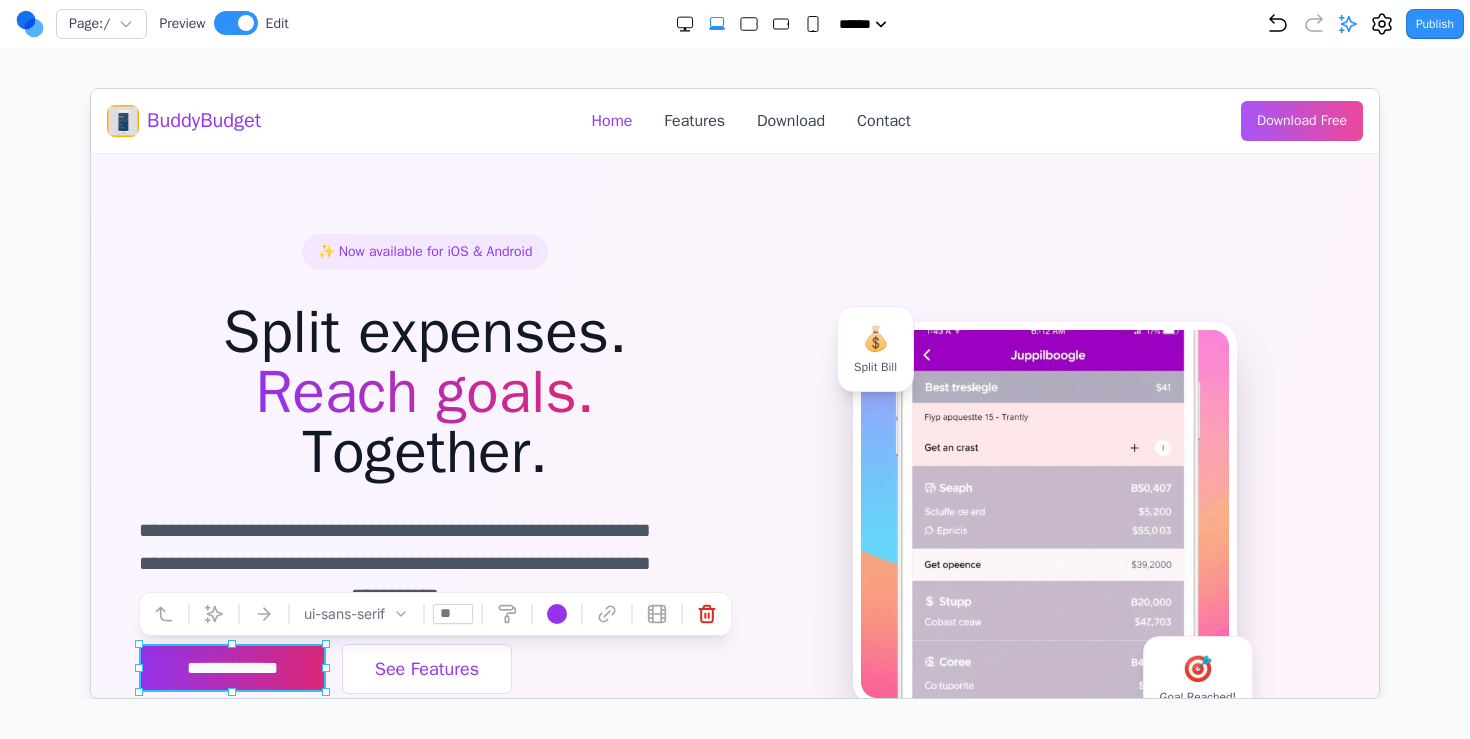 type 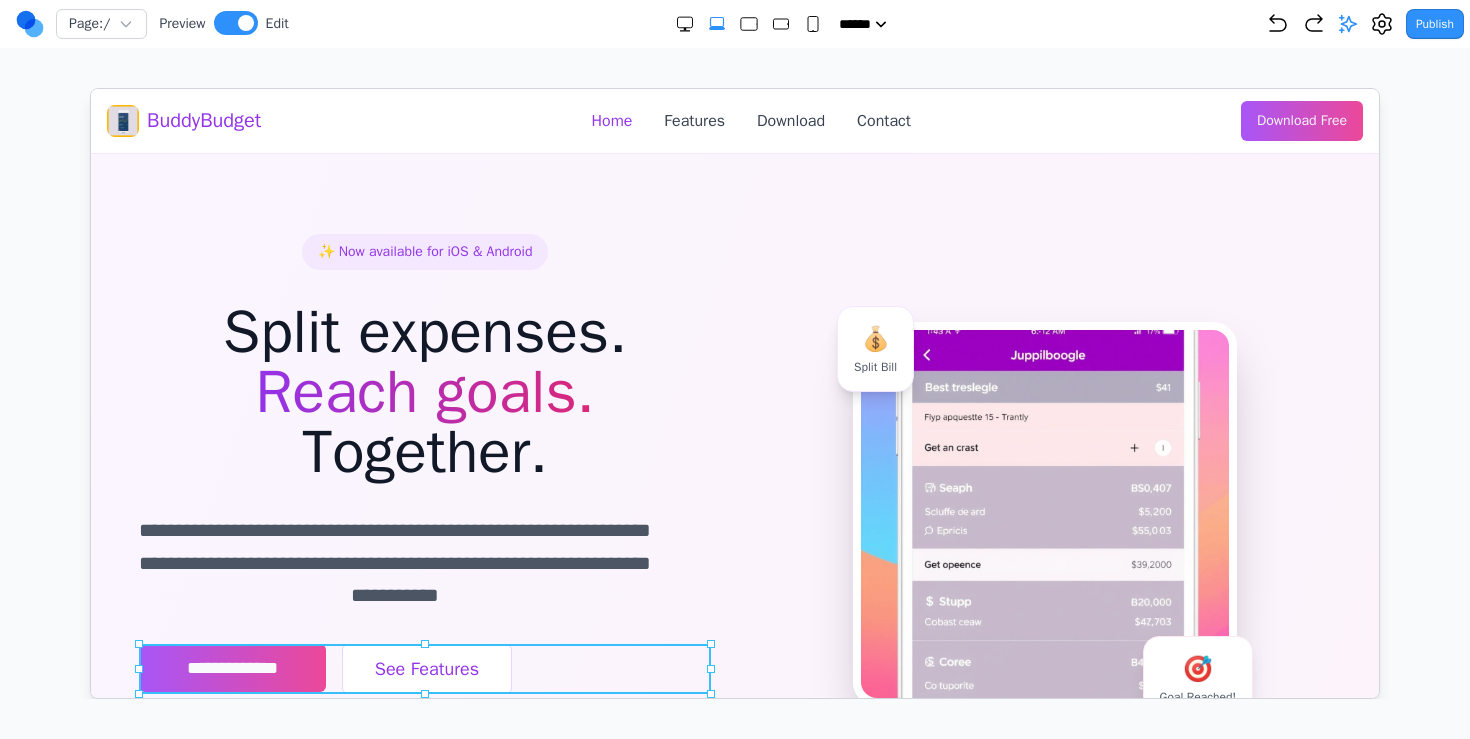 click on "**********" at bounding box center (424, 668) 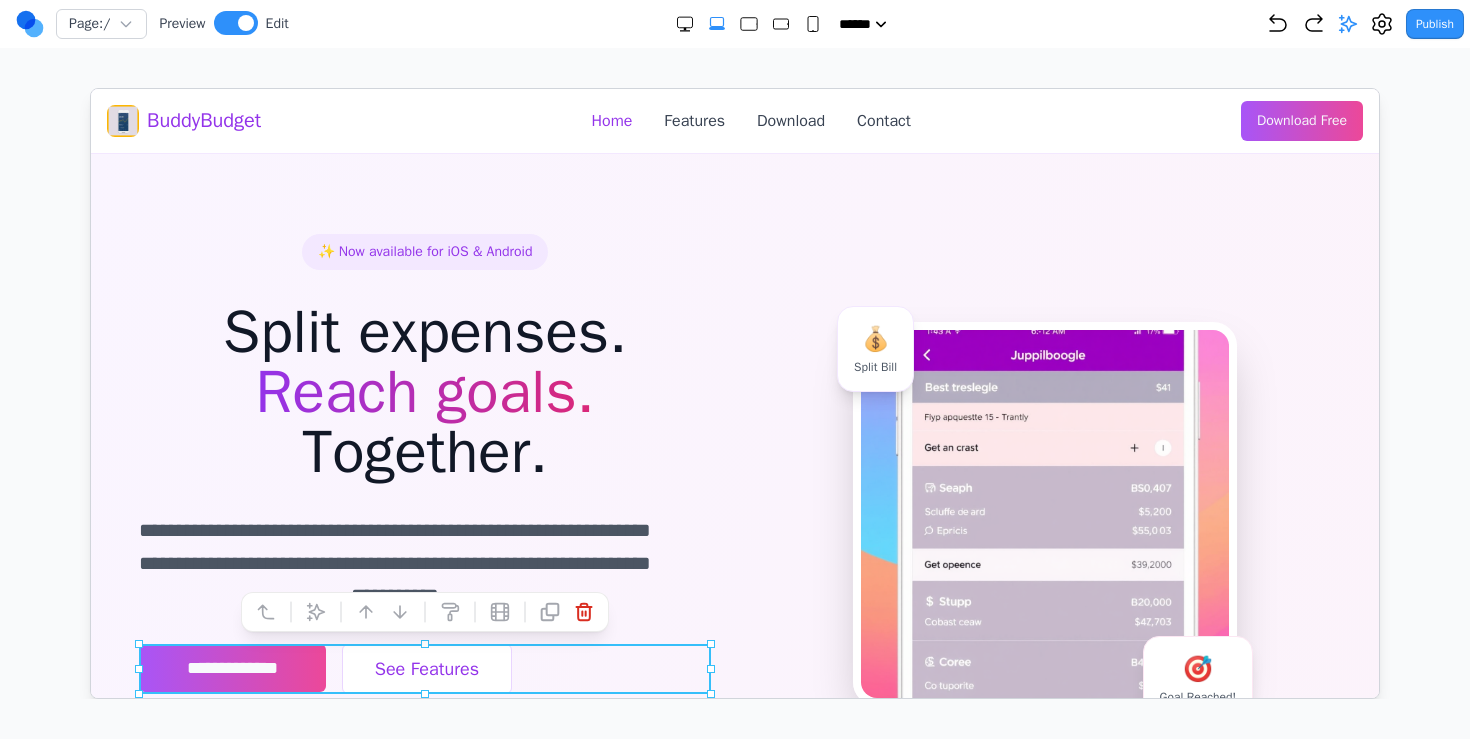 click on "**********" at bounding box center [424, 513] 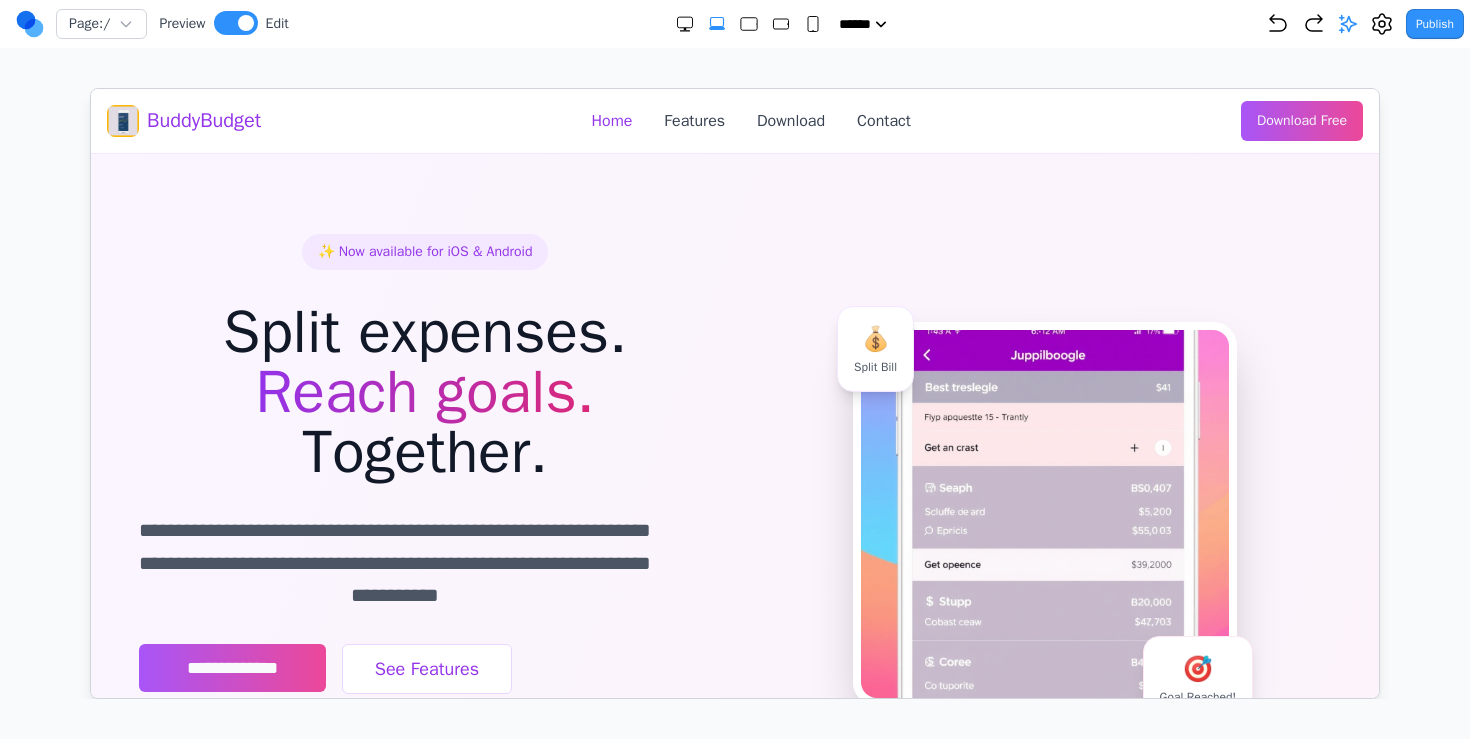 click on "Publish" at bounding box center (1435, 24) 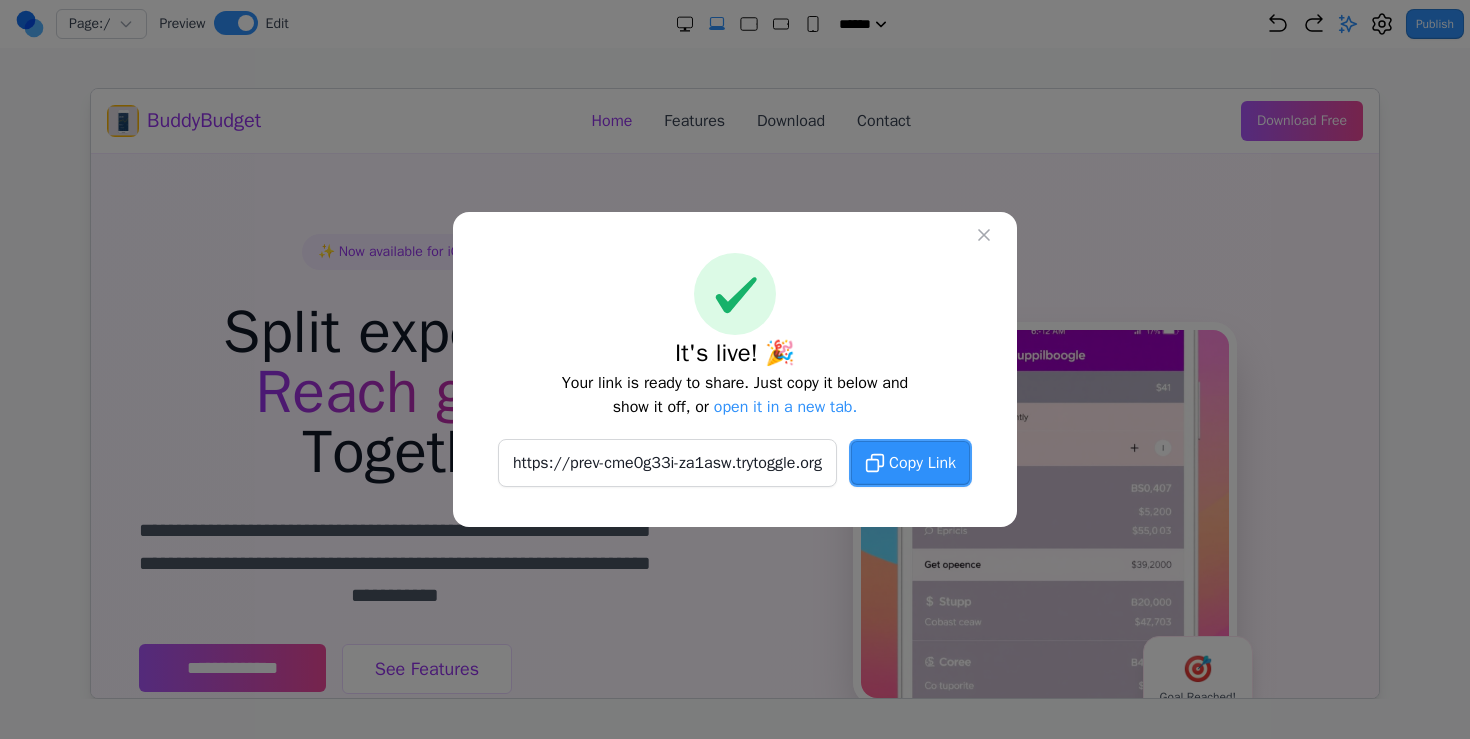 click on "Copy Link" at bounding box center (922, 463) 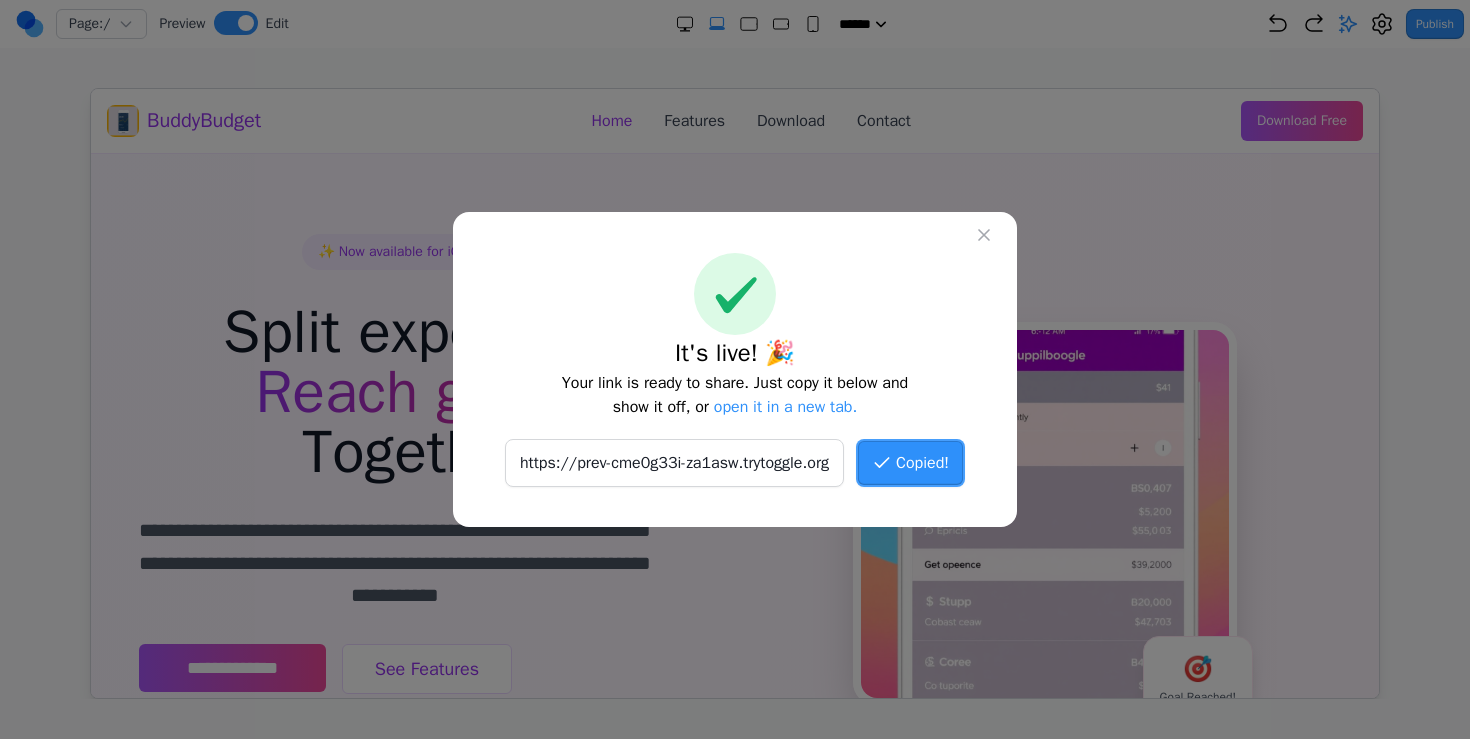 click on "https://prev-cme0g33i-za1asw.trytoggle.org" at bounding box center [674, 463] 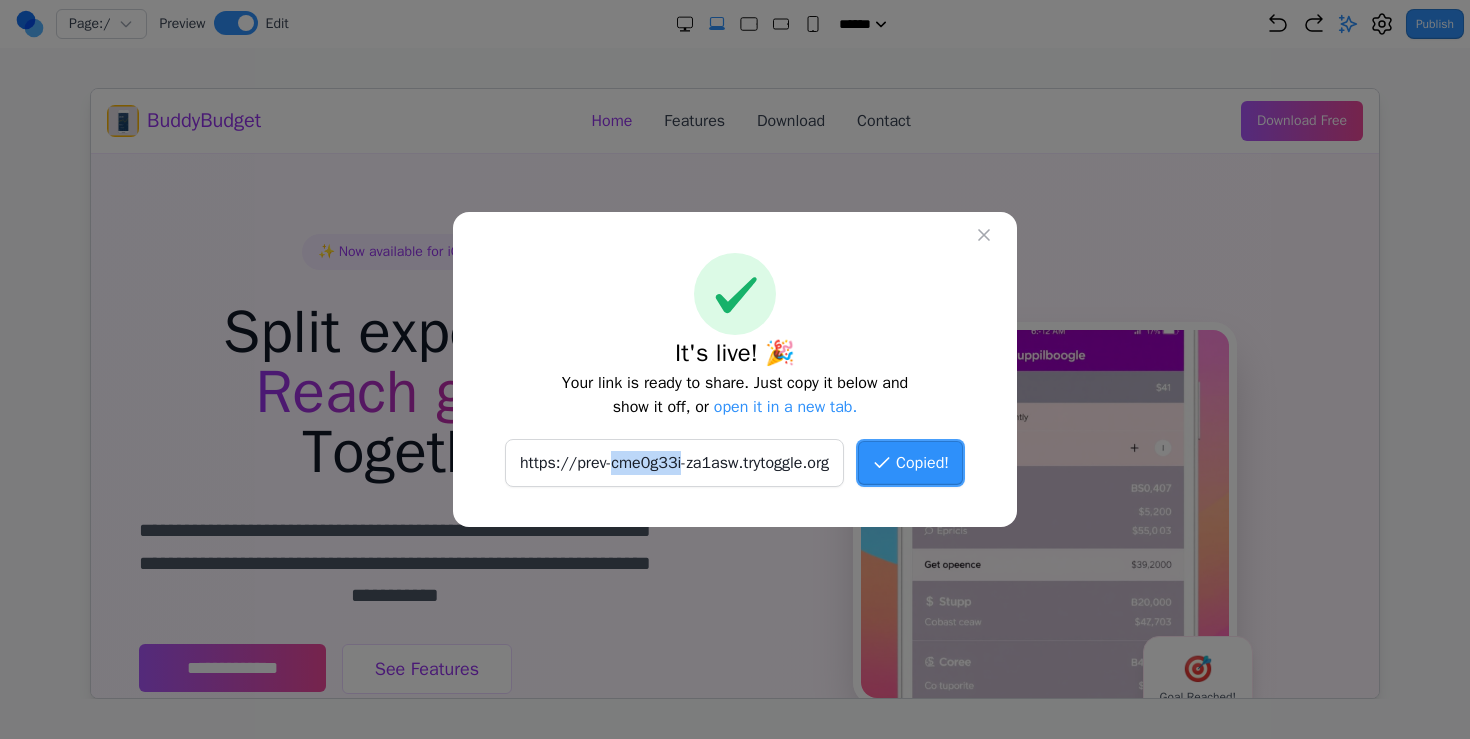 click on "https://prev-cme0g33i-za1asw.trytoggle.org" at bounding box center [674, 463] 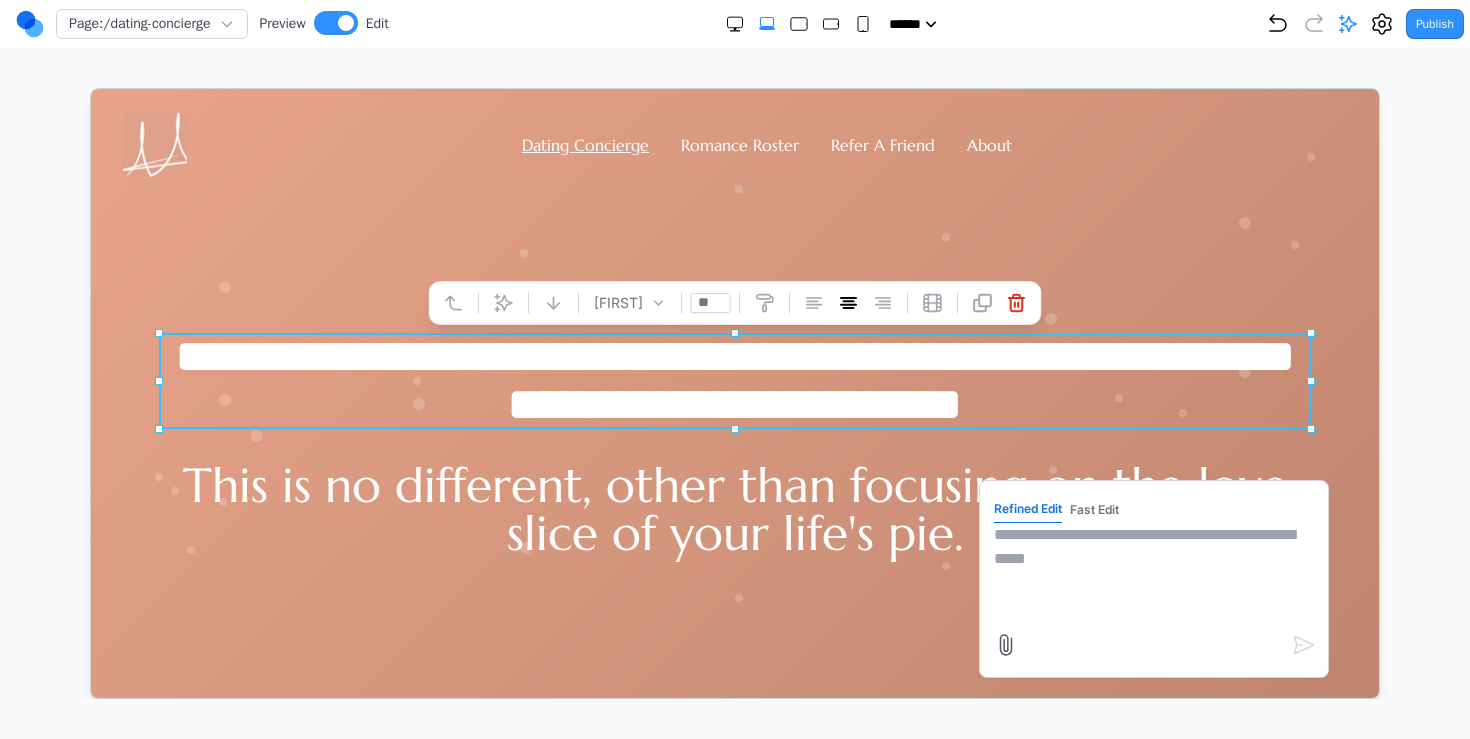 scroll, scrollTop: 0, scrollLeft: 0, axis: both 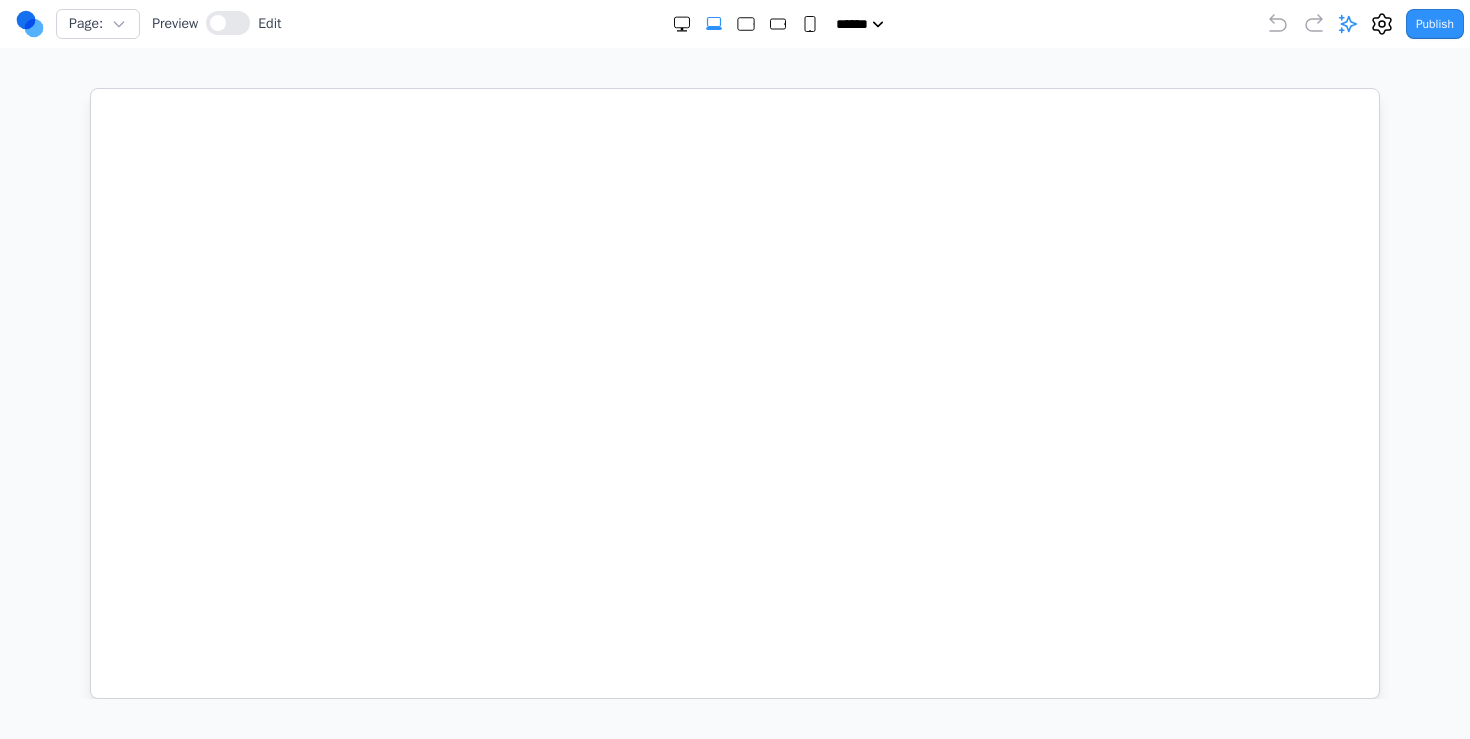 click 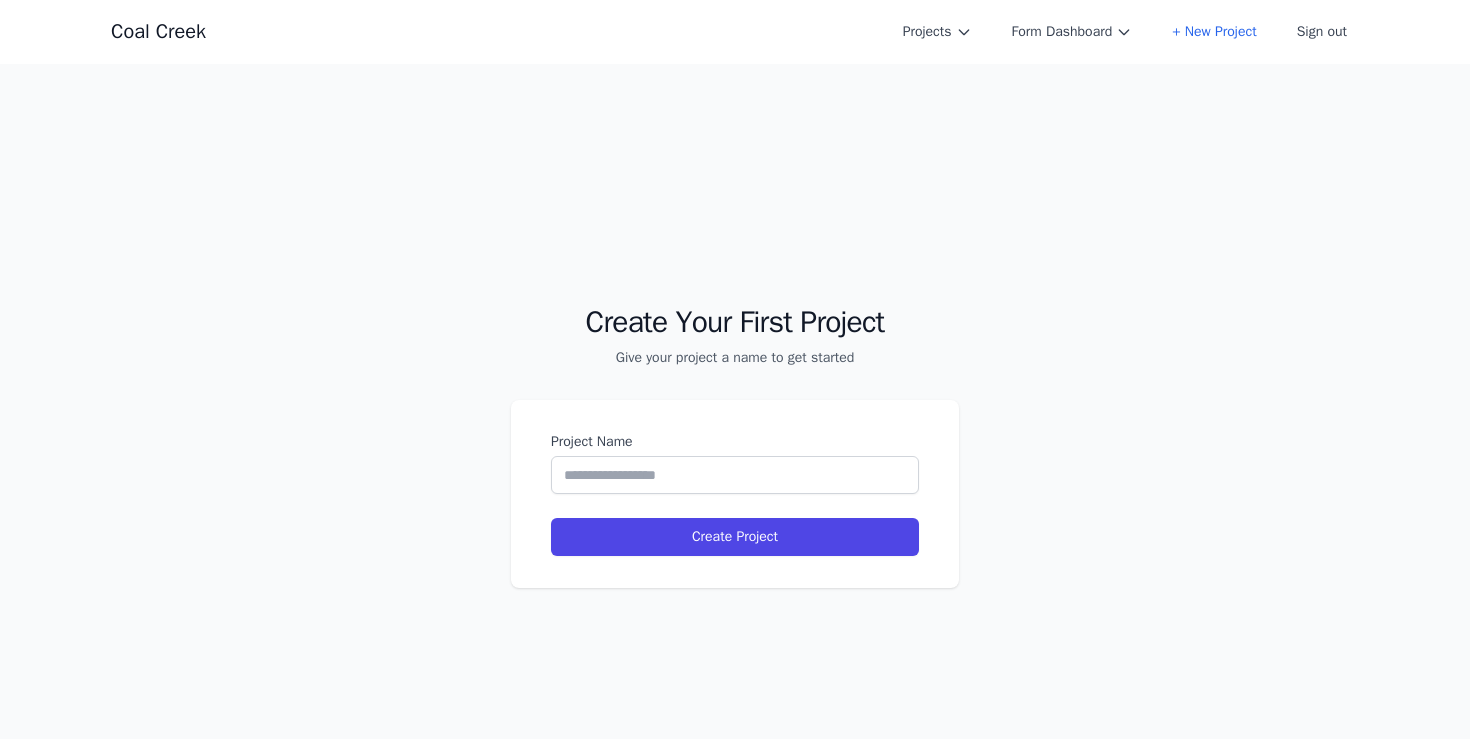 scroll, scrollTop: 0, scrollLeft: 0, axis: both 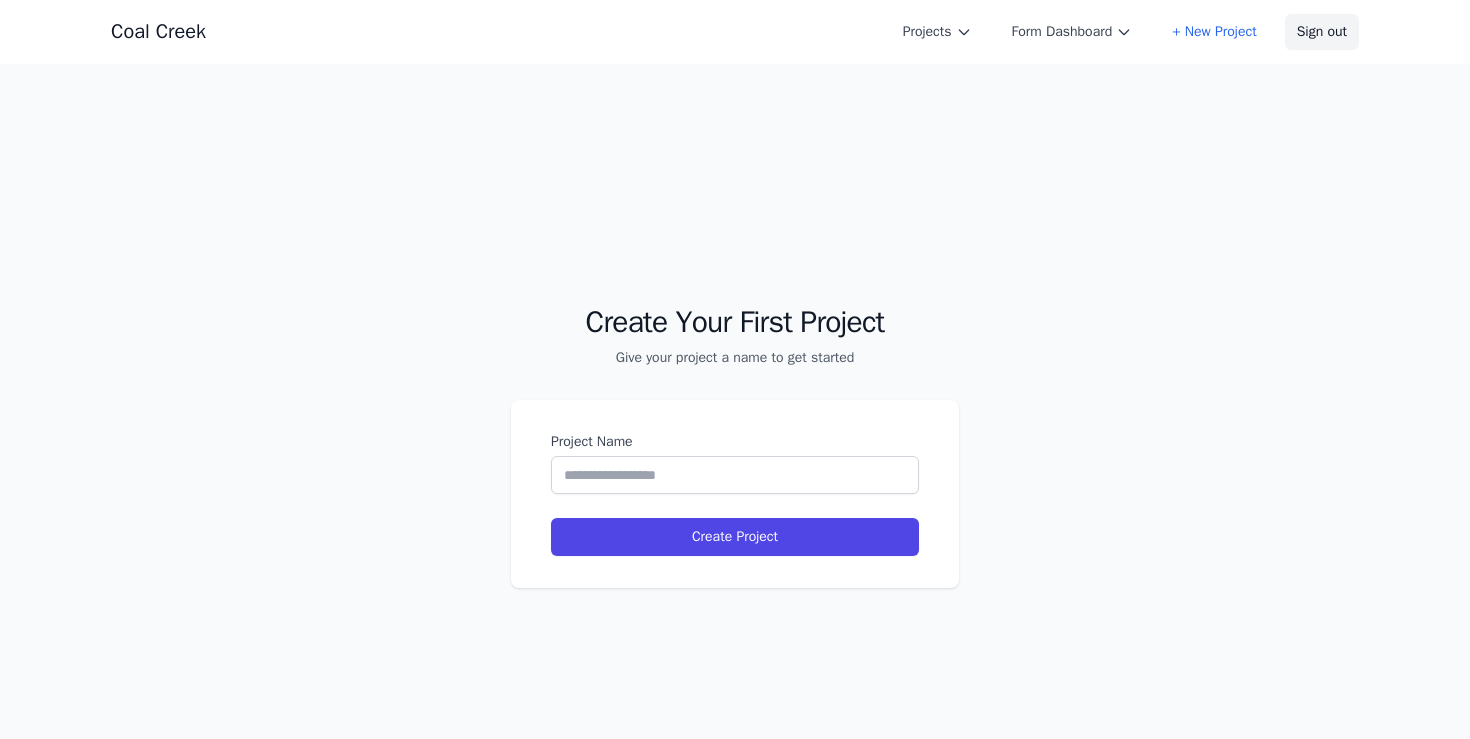 click on "Sign out" at bounding box center (1322, 32) 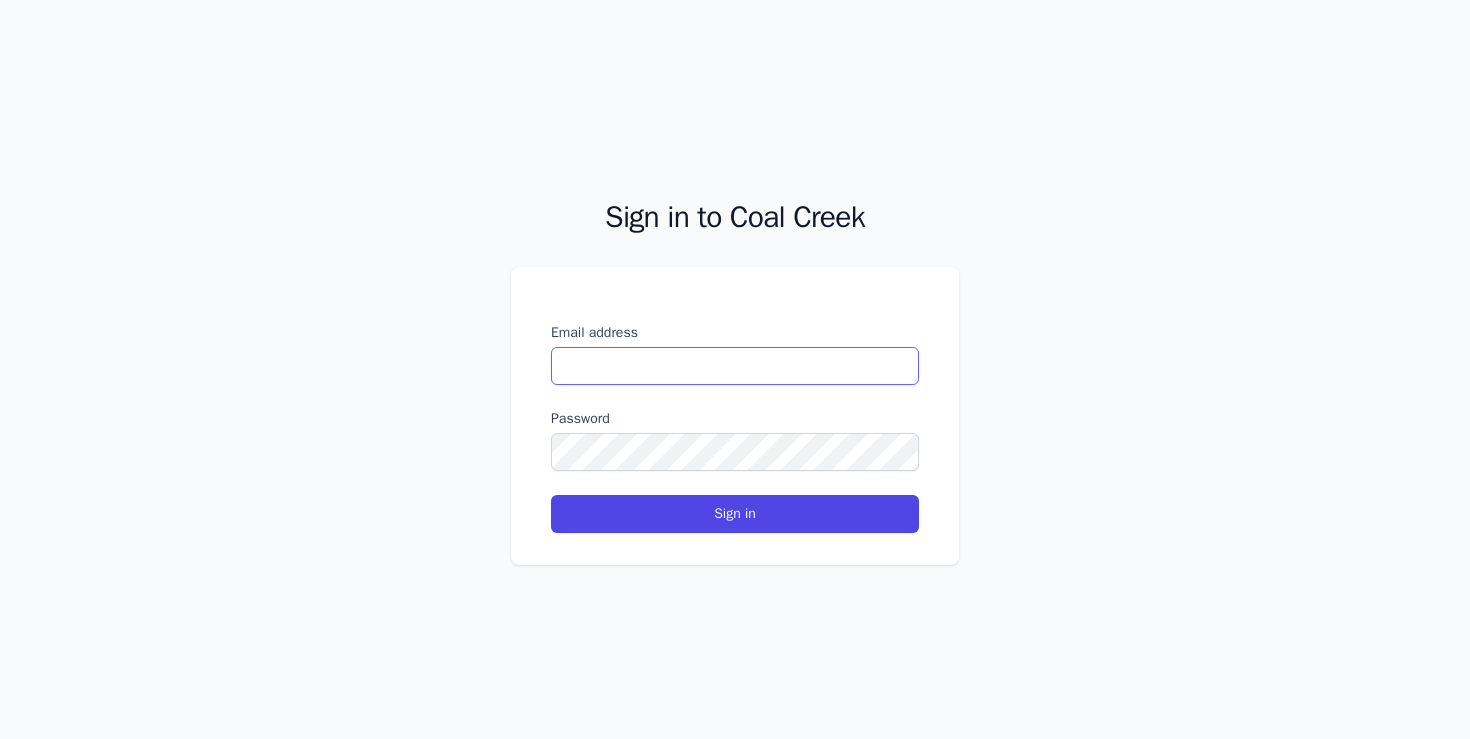 click on "Email address" at bounding box center (735, 366) 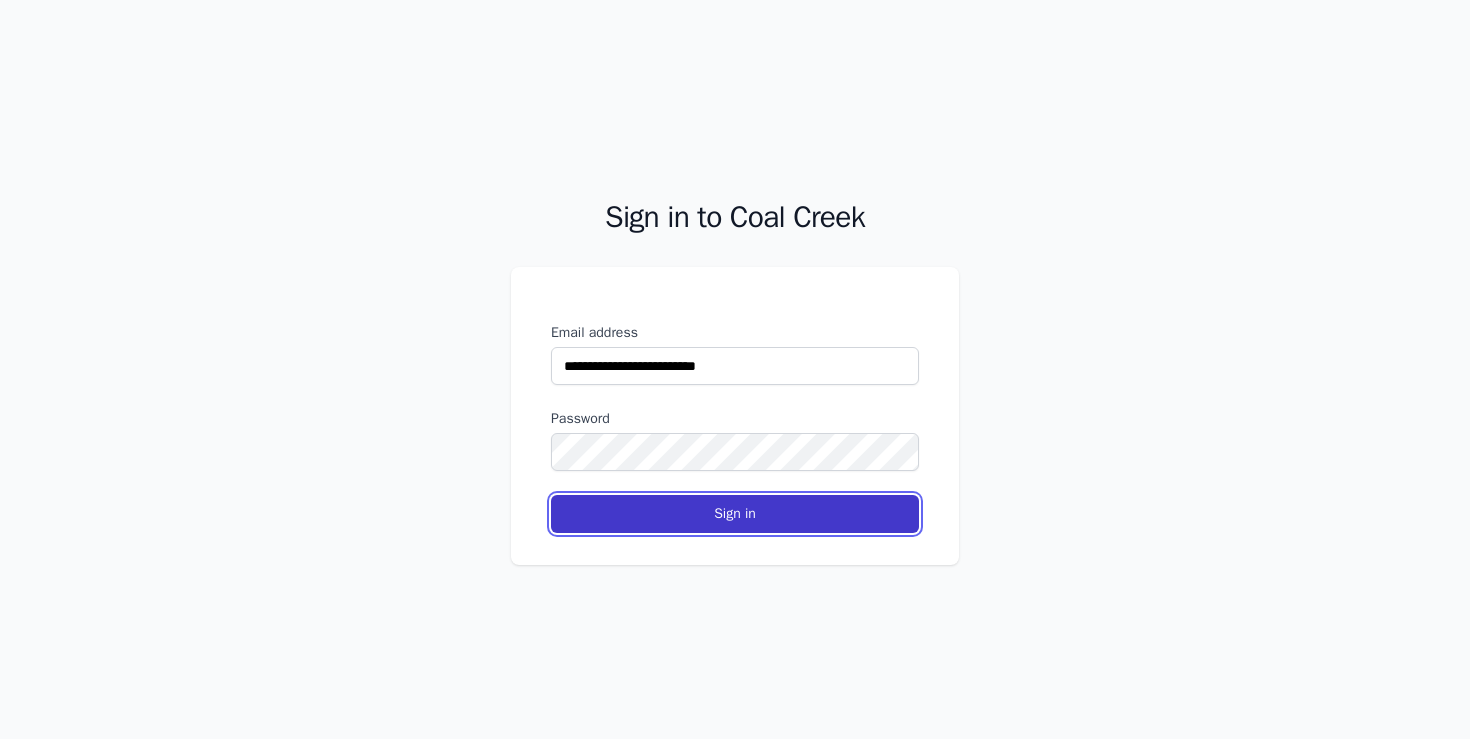 click on "Sign in" at bounding box center [735, 514] 